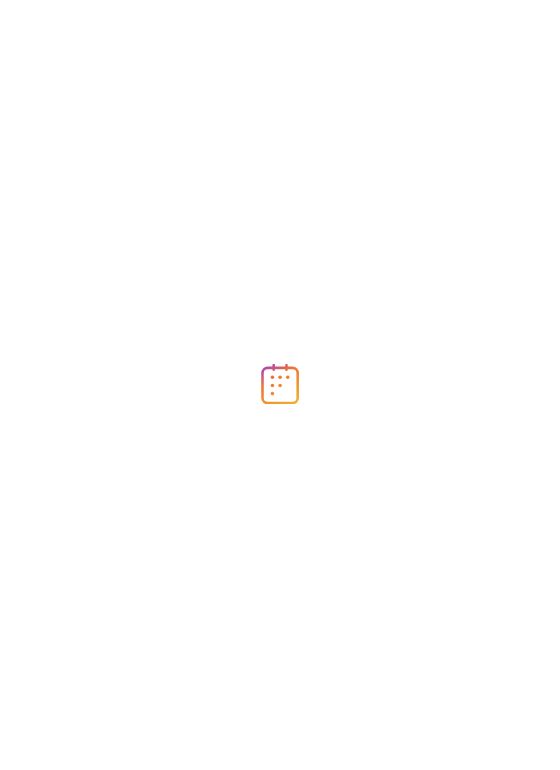scroll, scrollTop: 0, scrollLeft: 0, axis: both 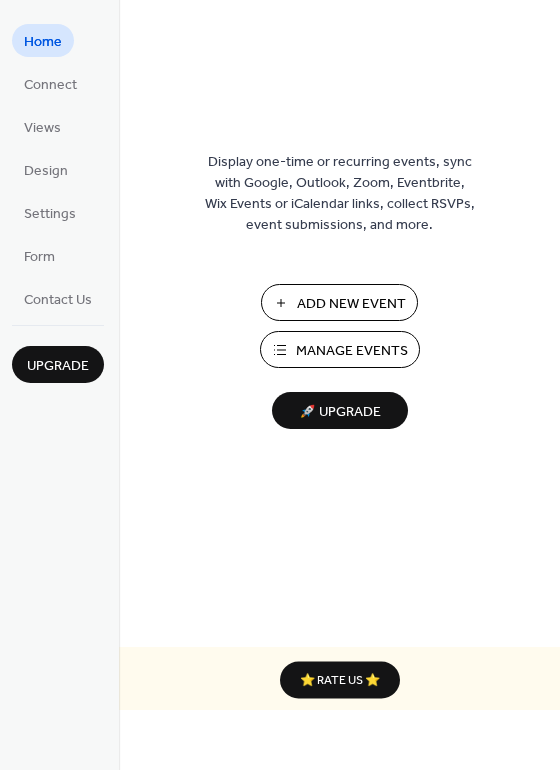 click on "Add New Event" at bounding box center [351, 304] 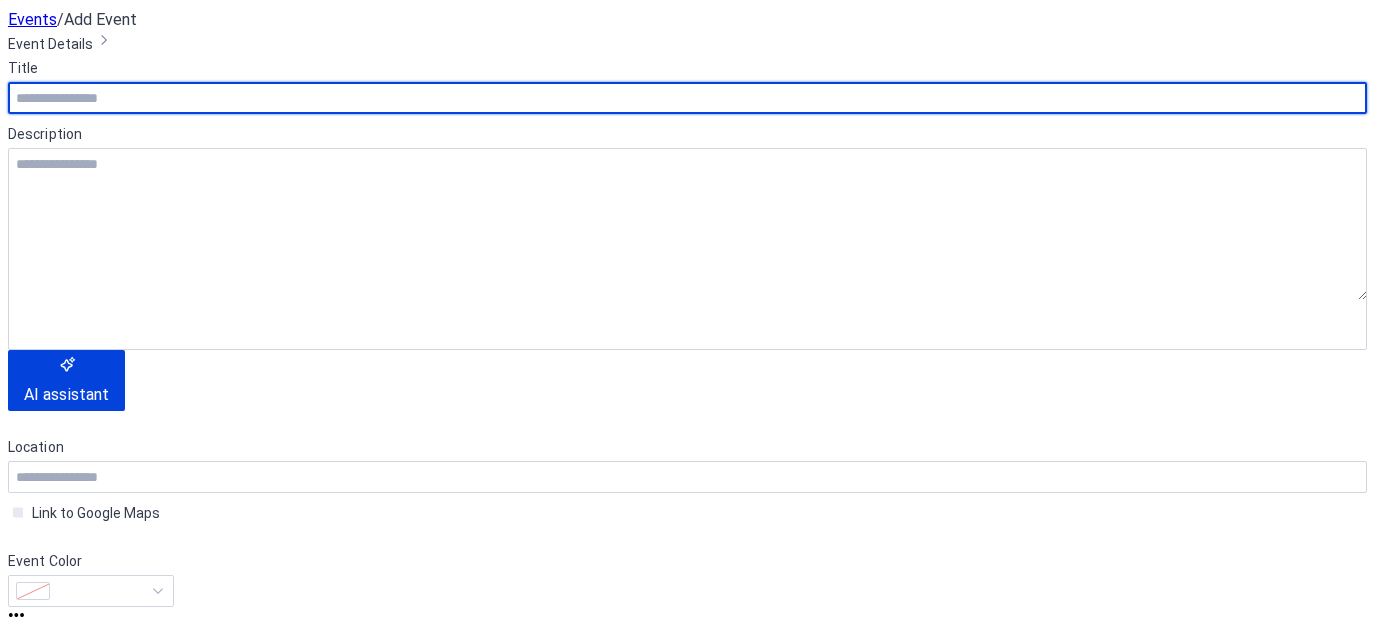scroll, scrollTop: 0, scrollLeft: 0, axis: both 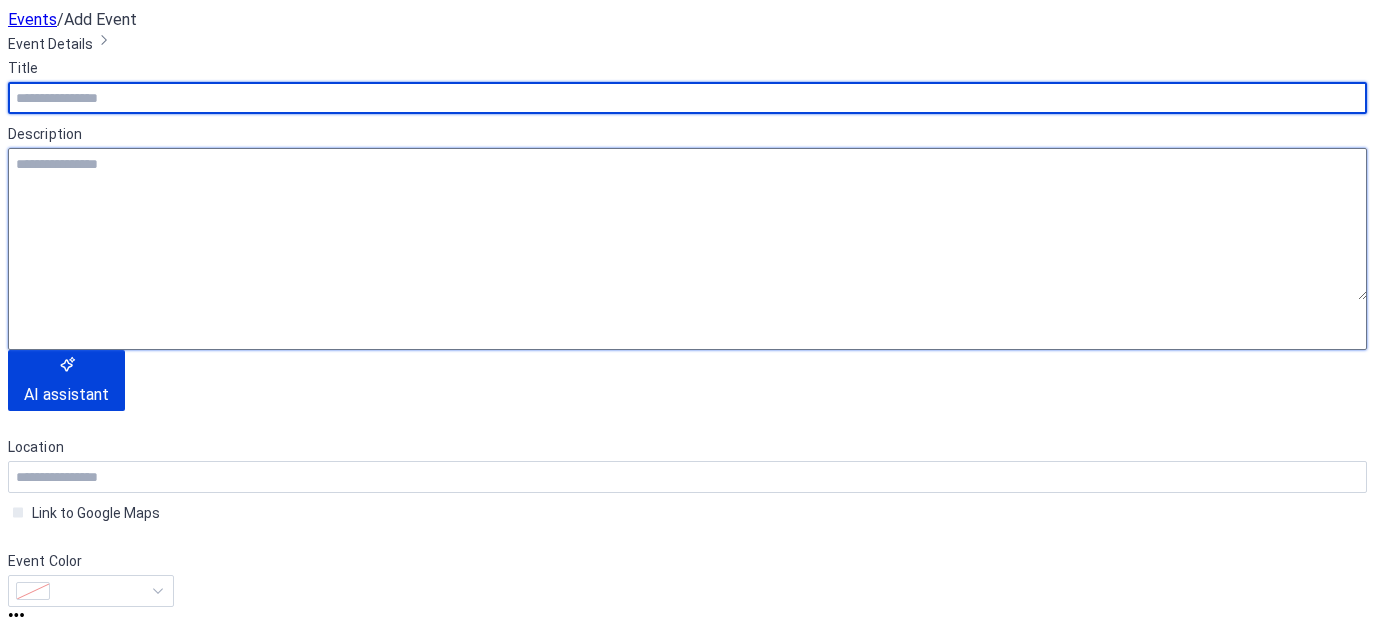 click at bounding box center (687, 224) 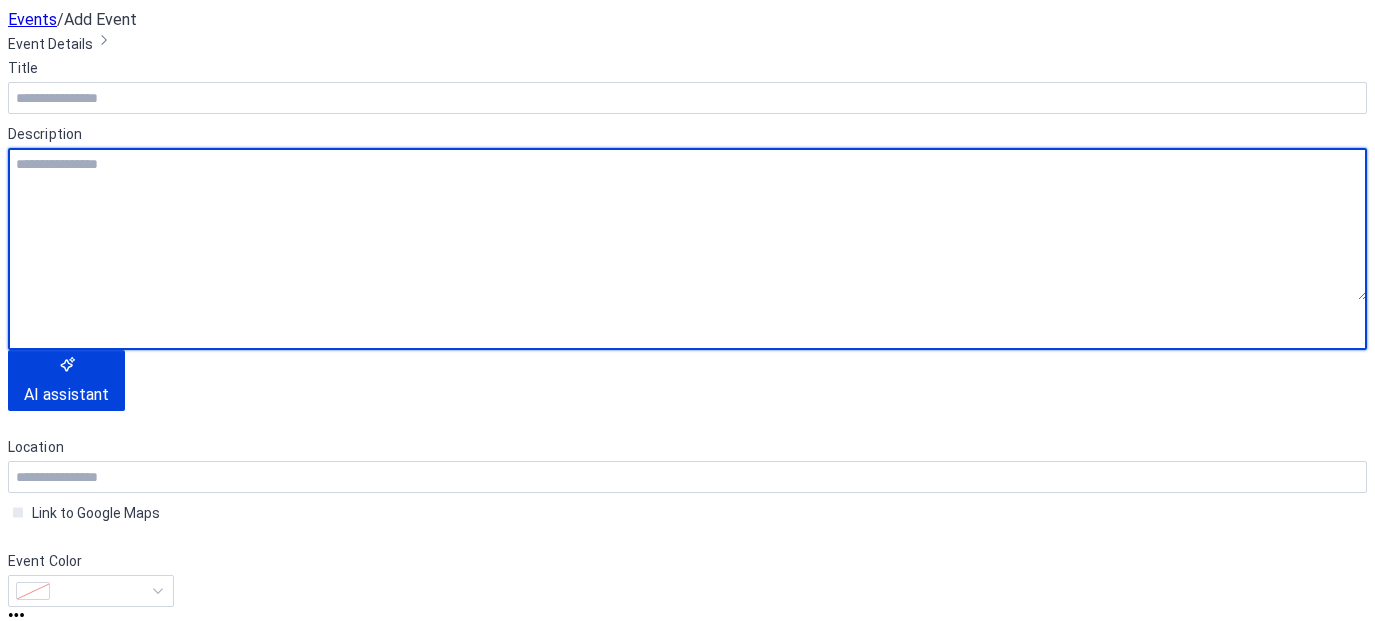 paste on "**********" 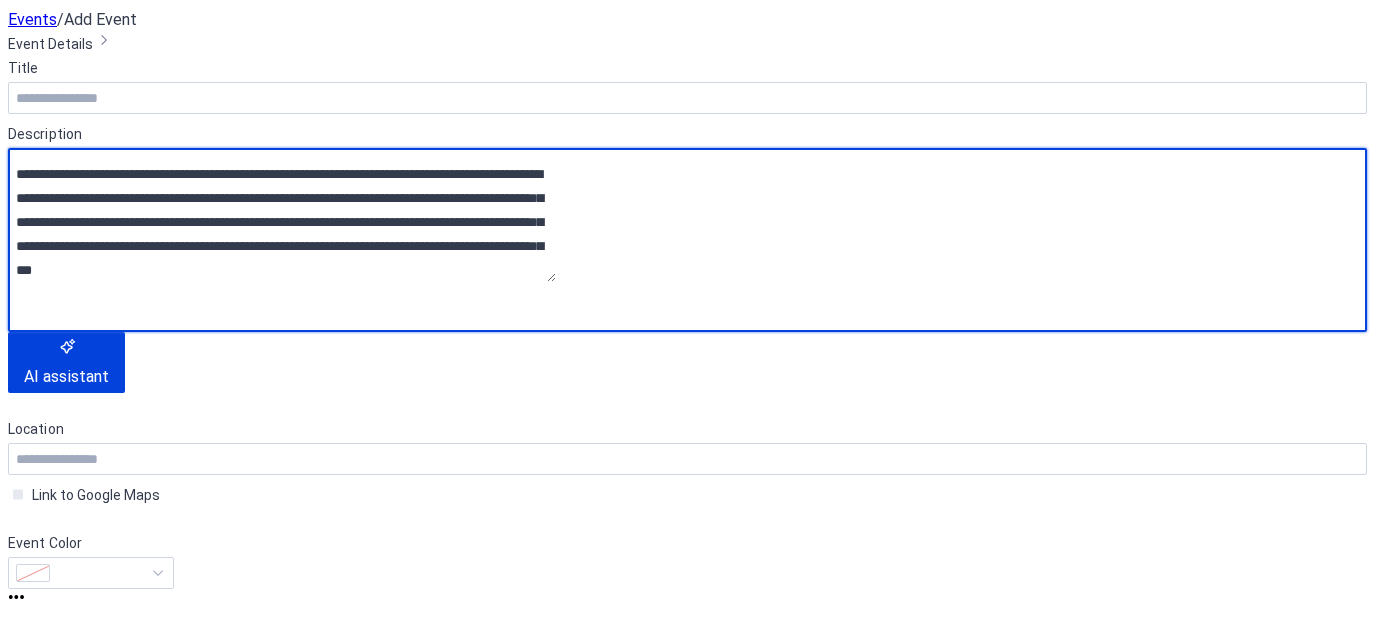 scroll, scrollTop: 357, scrollLeft: 0, axis: vertical 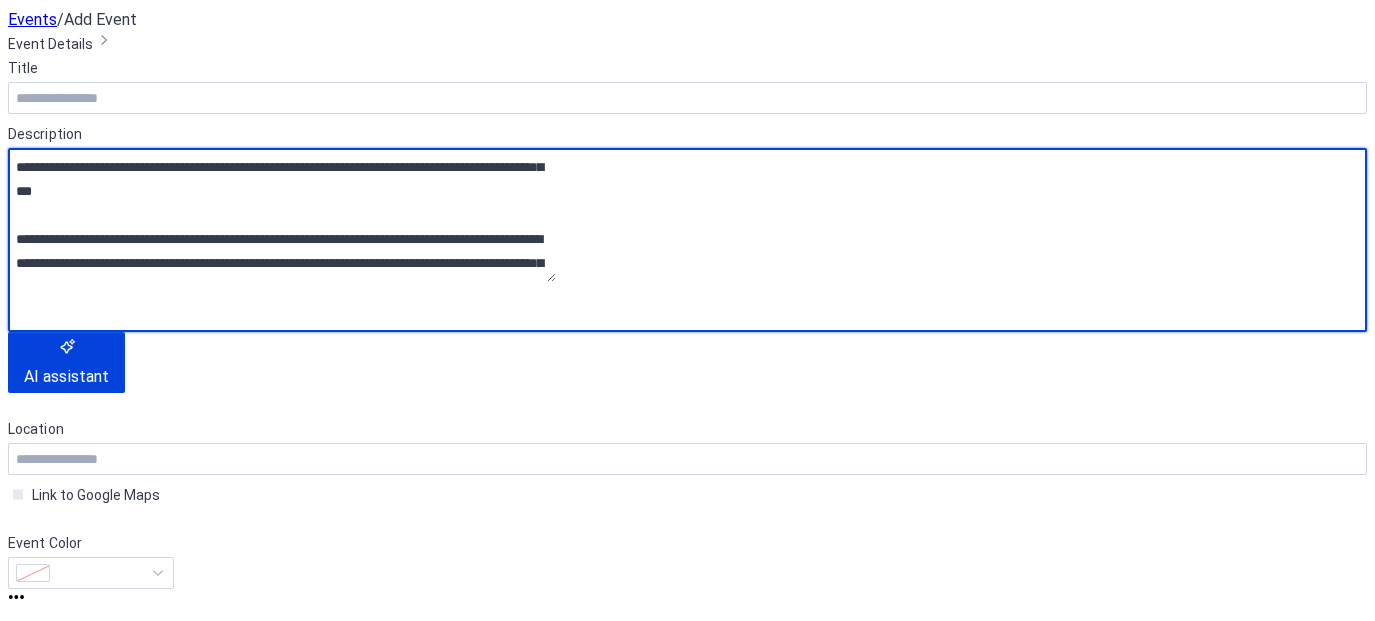 type on "**********" 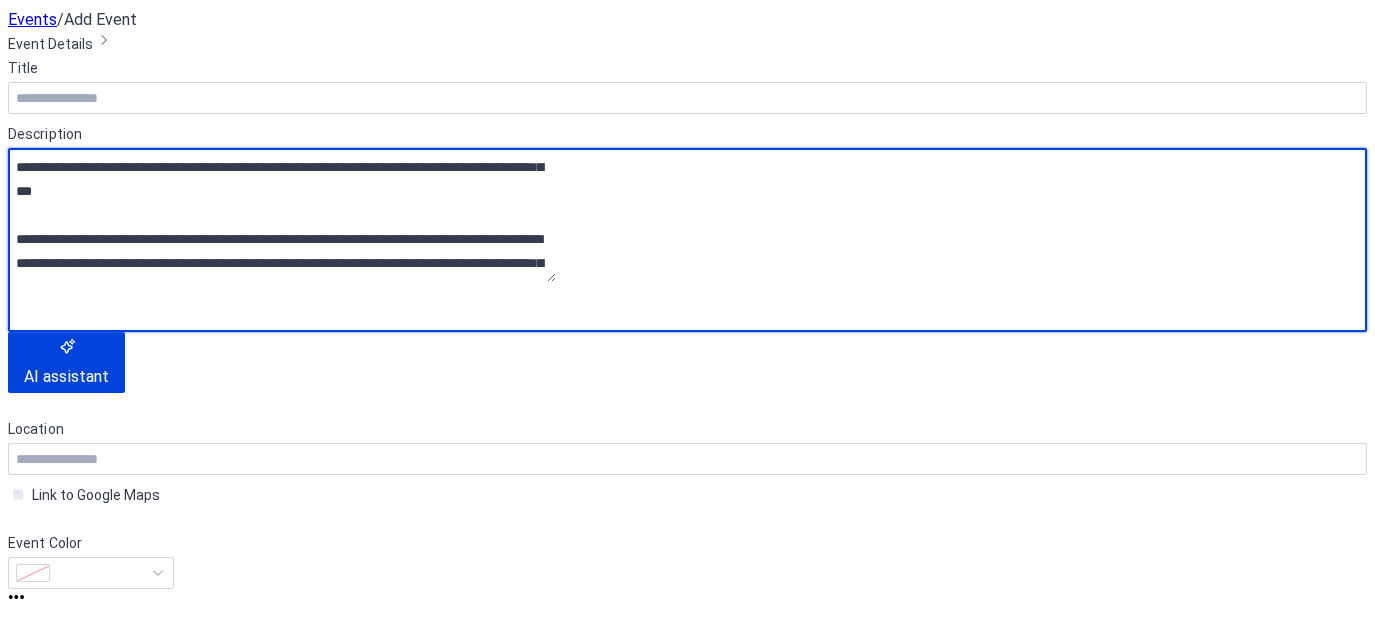 click 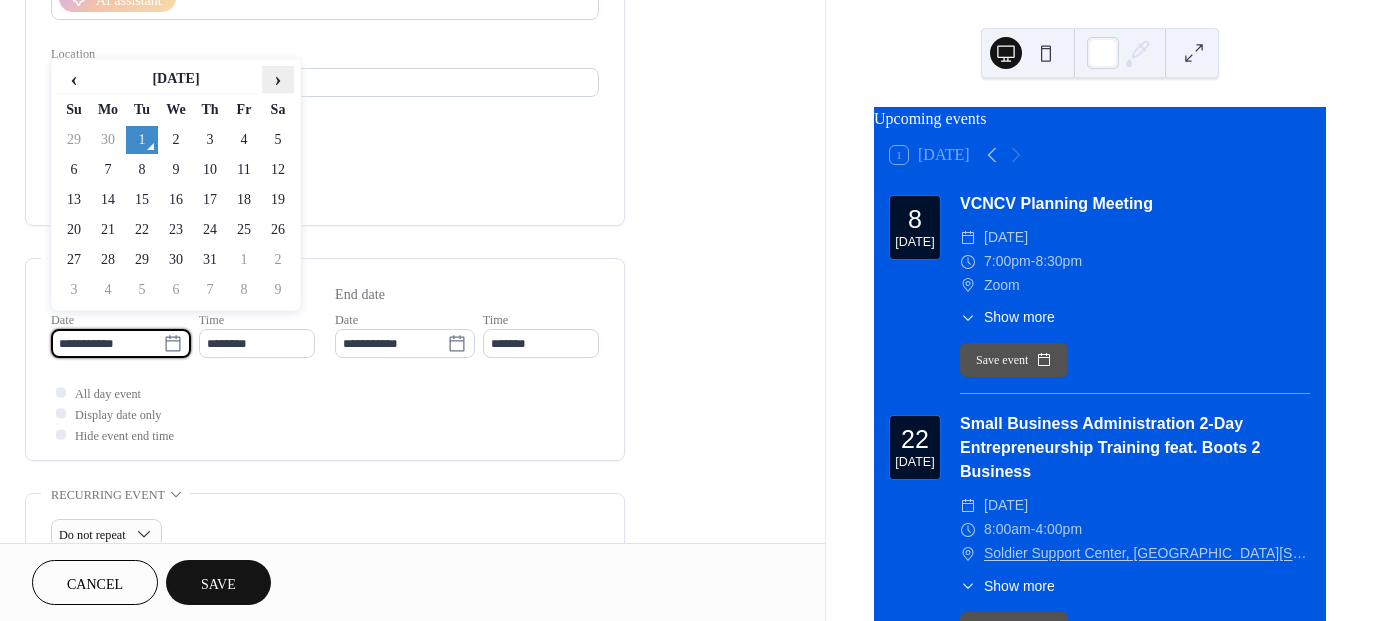 click on "›" at bounding box center (278, 79) 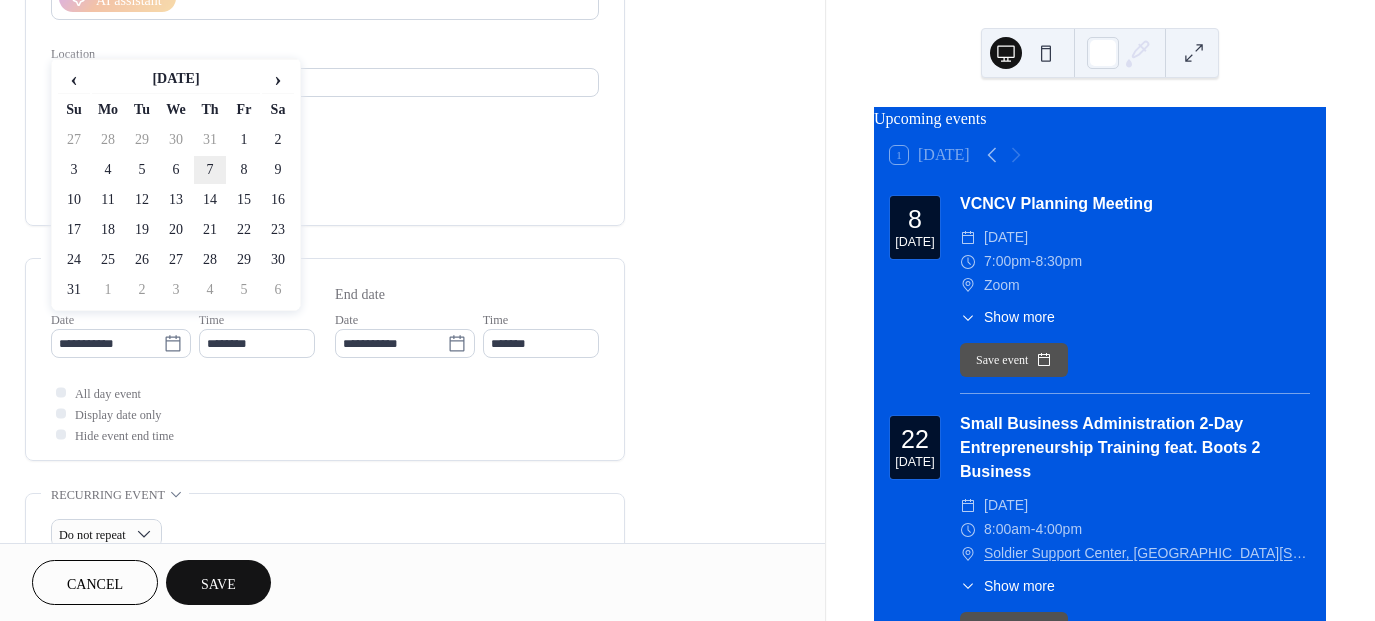 click on "7" at bounding box center [210, 170] 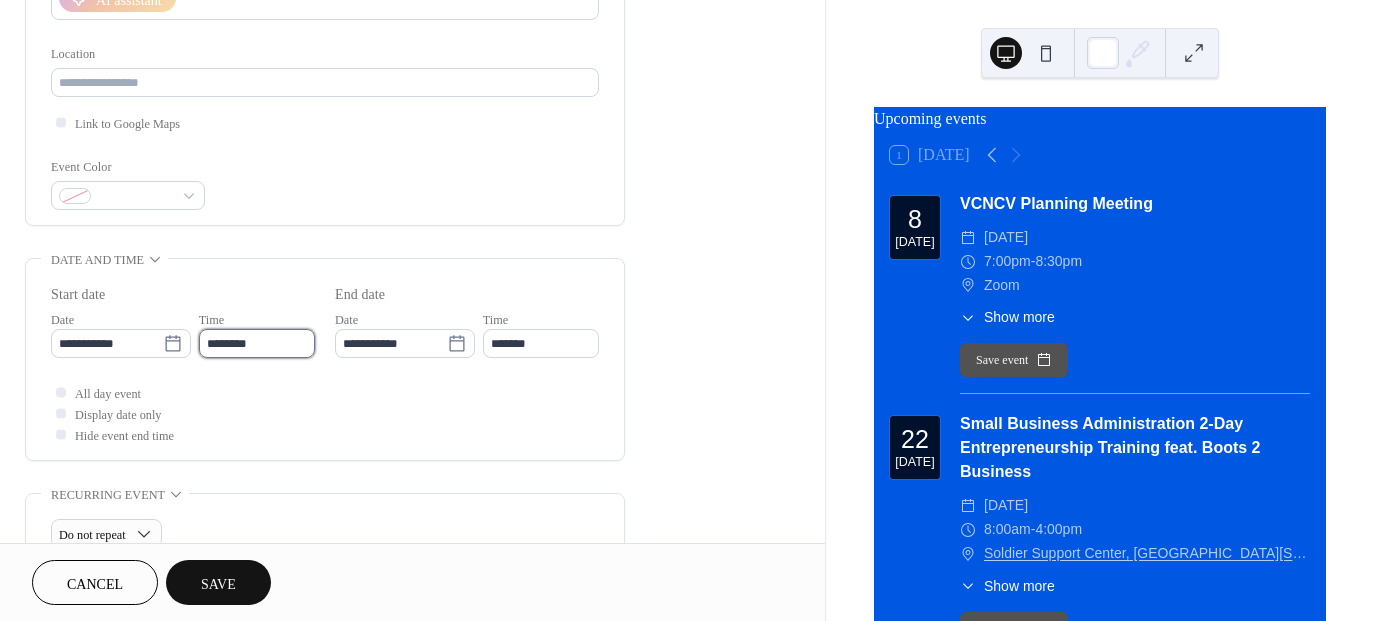 click on "********" at bounding box center [257, 343] 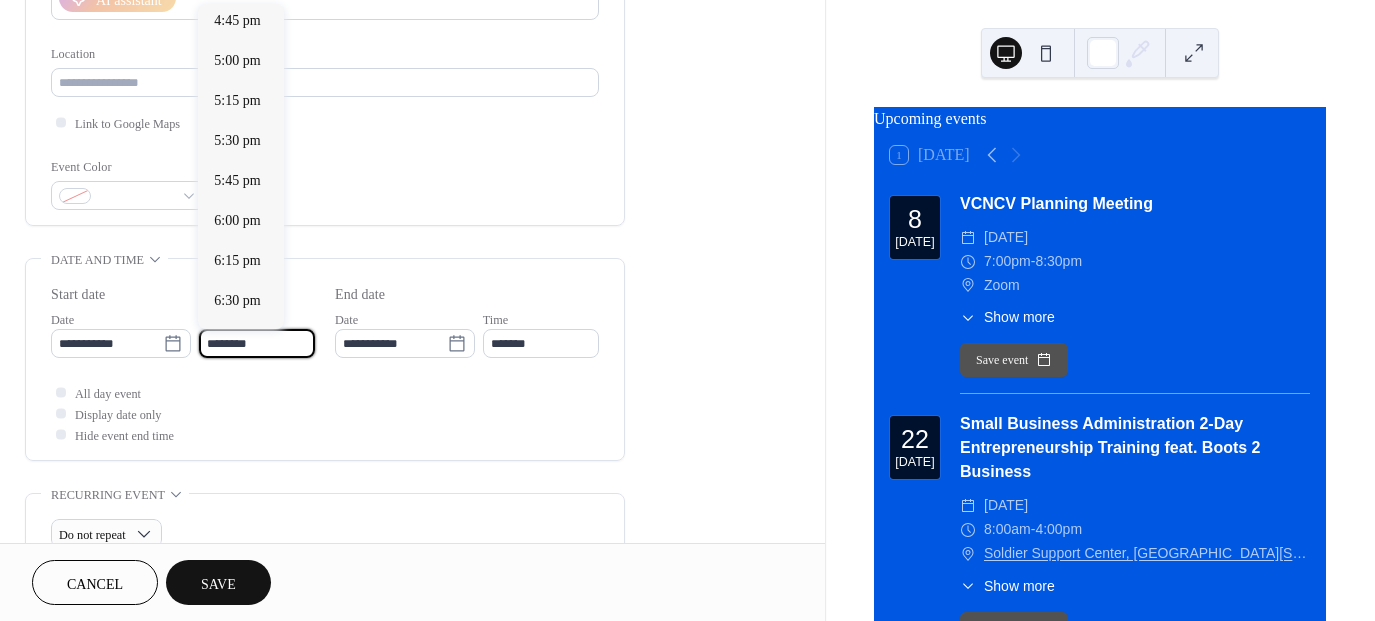 scroll, scrollTop: 2788, scrollLeft: 0, axis: vertical 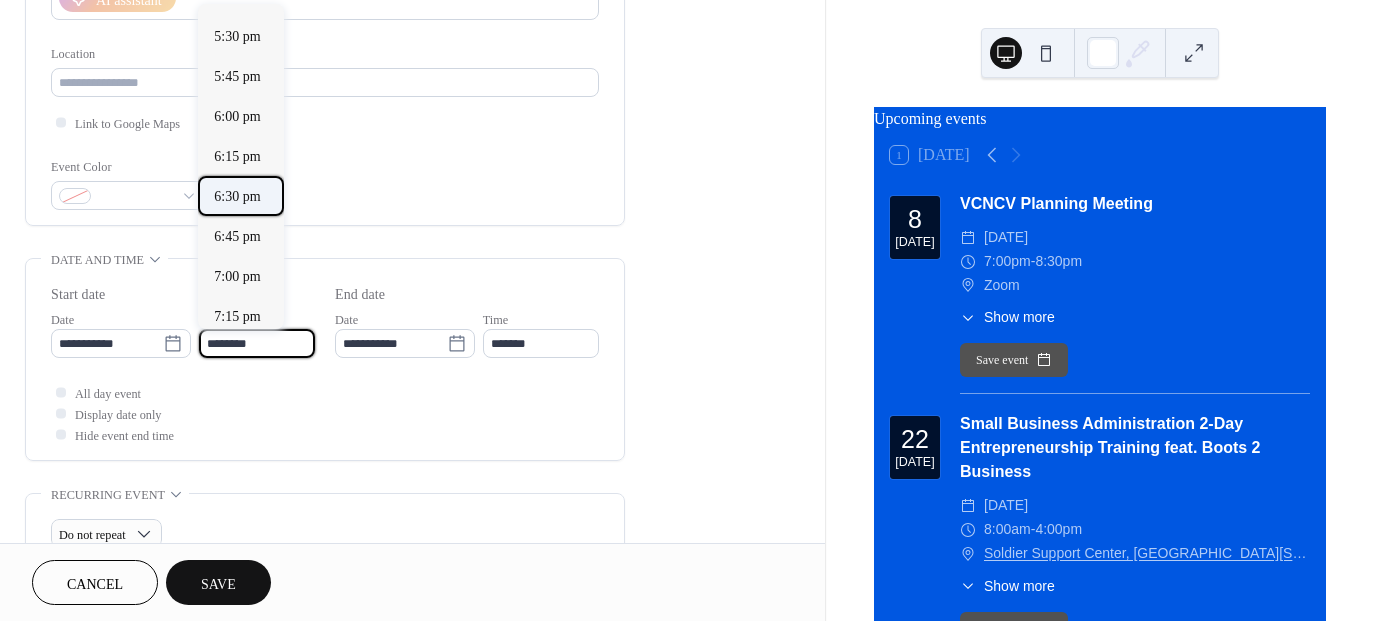 click on "6:30 pm" at bounding box center (237, 196) 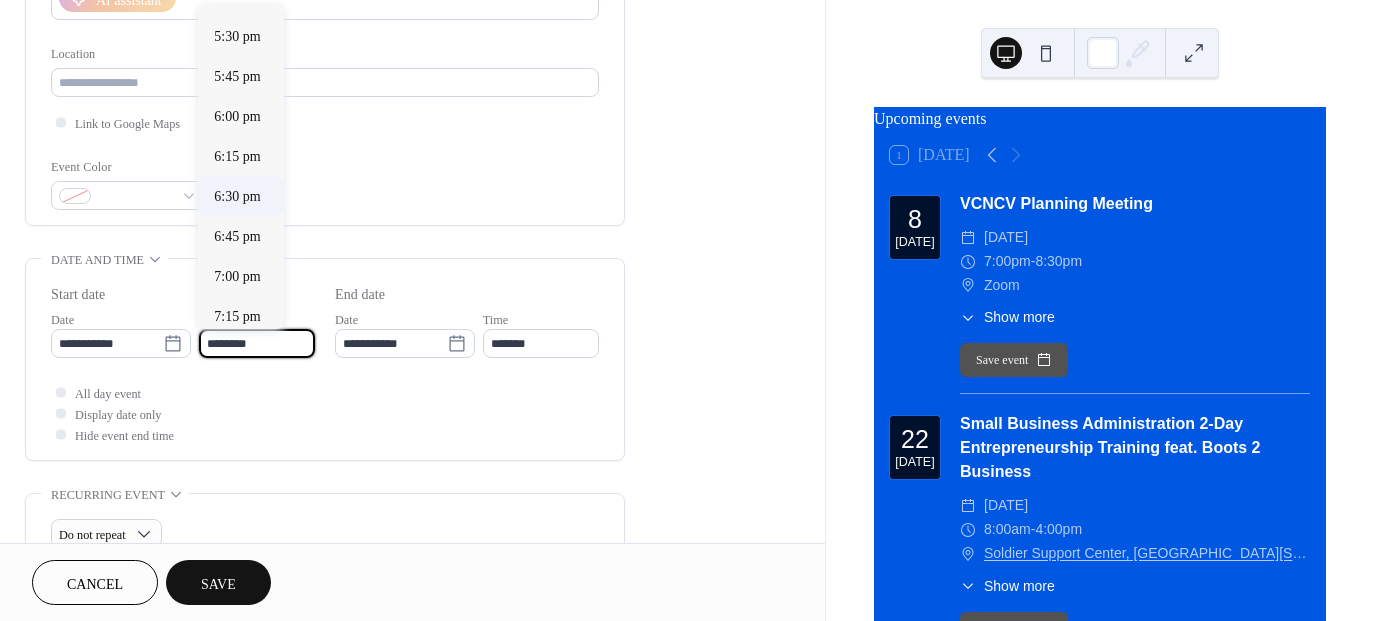 type on "*******" 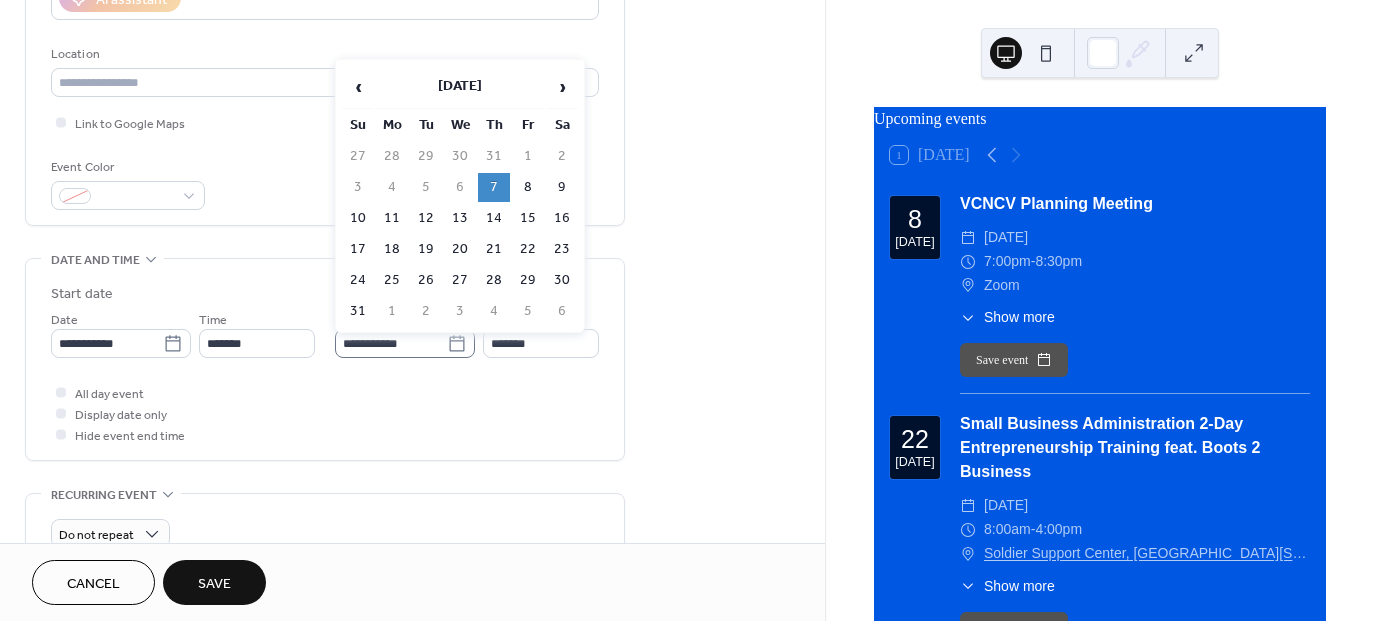 click 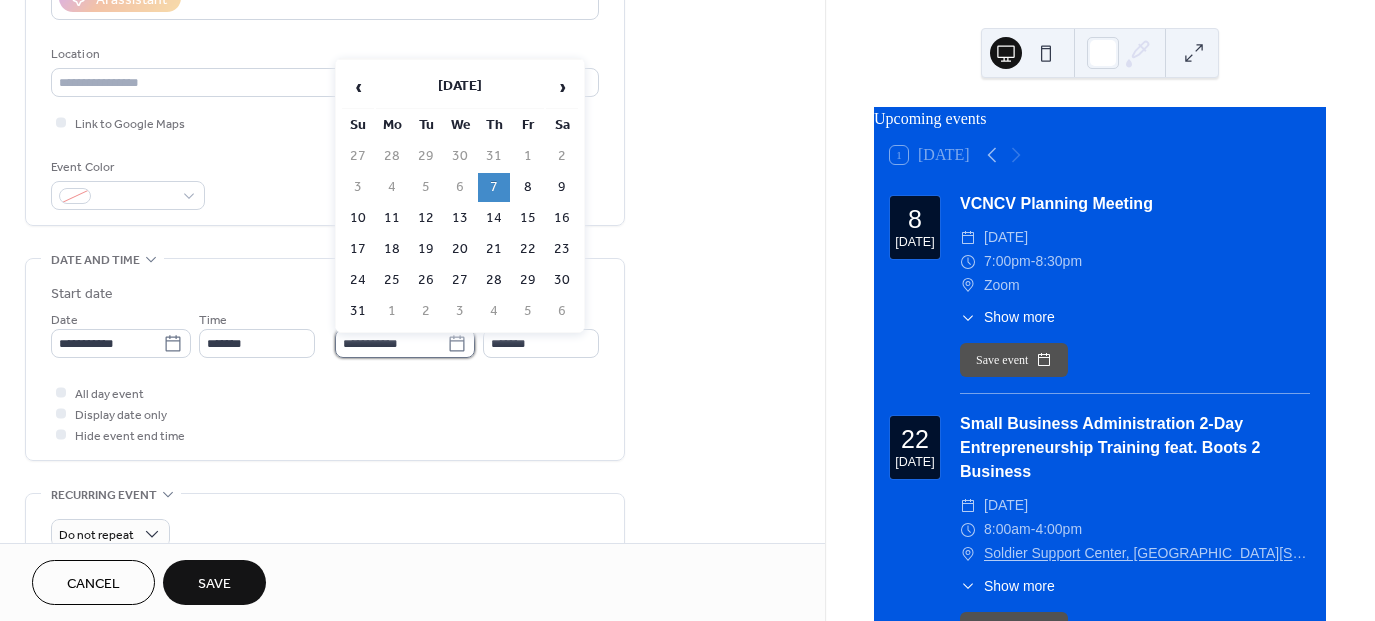 click on "**********" at bounding box center (391, 343) 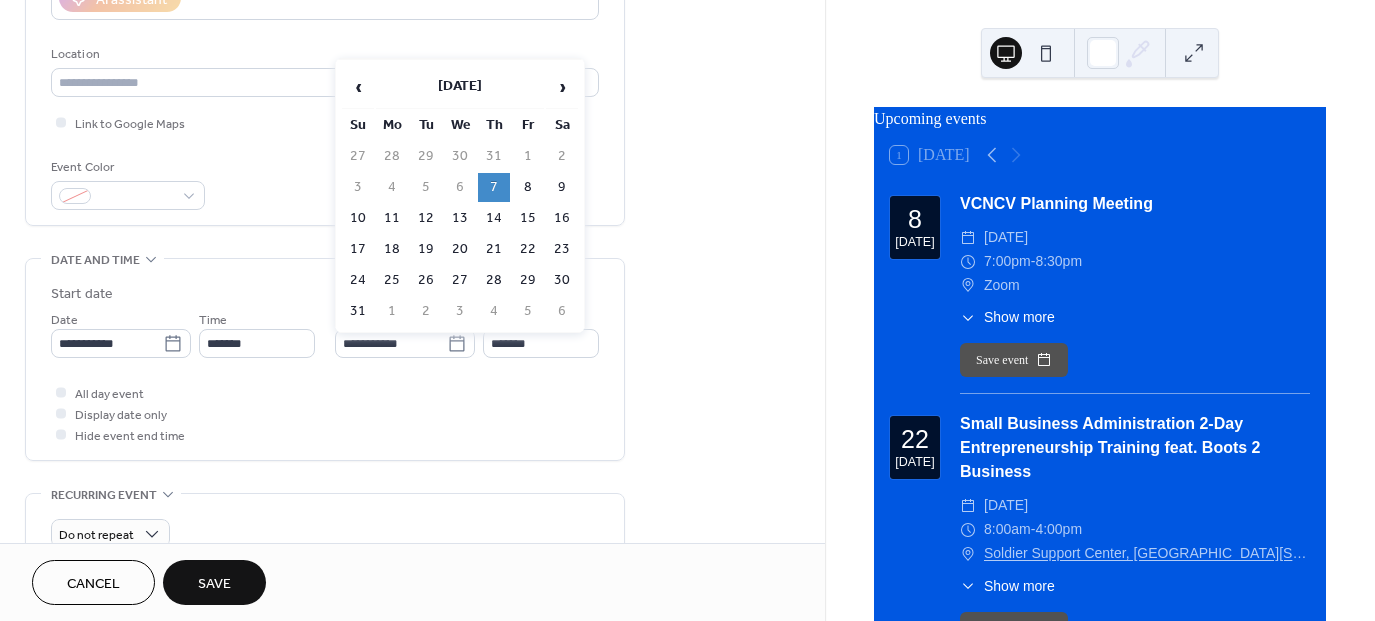 click on "7" at bounding box center (494, 187) 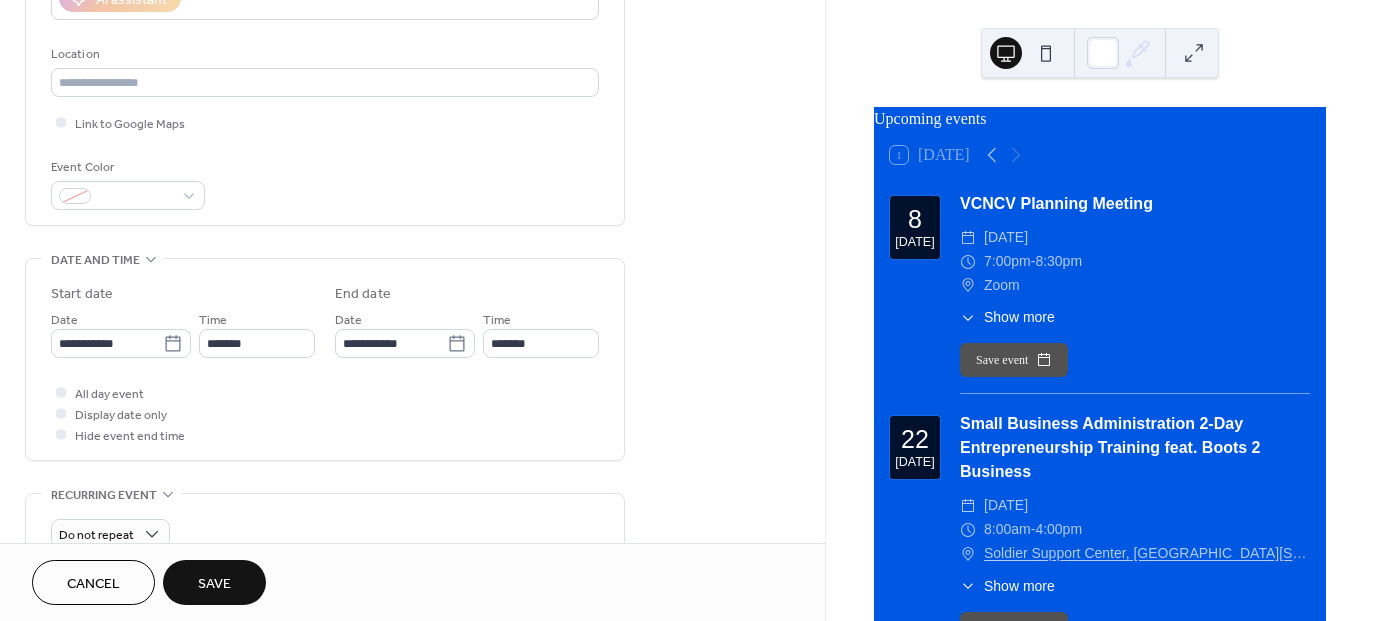 click on "**********" at bounding box center [325, 364] 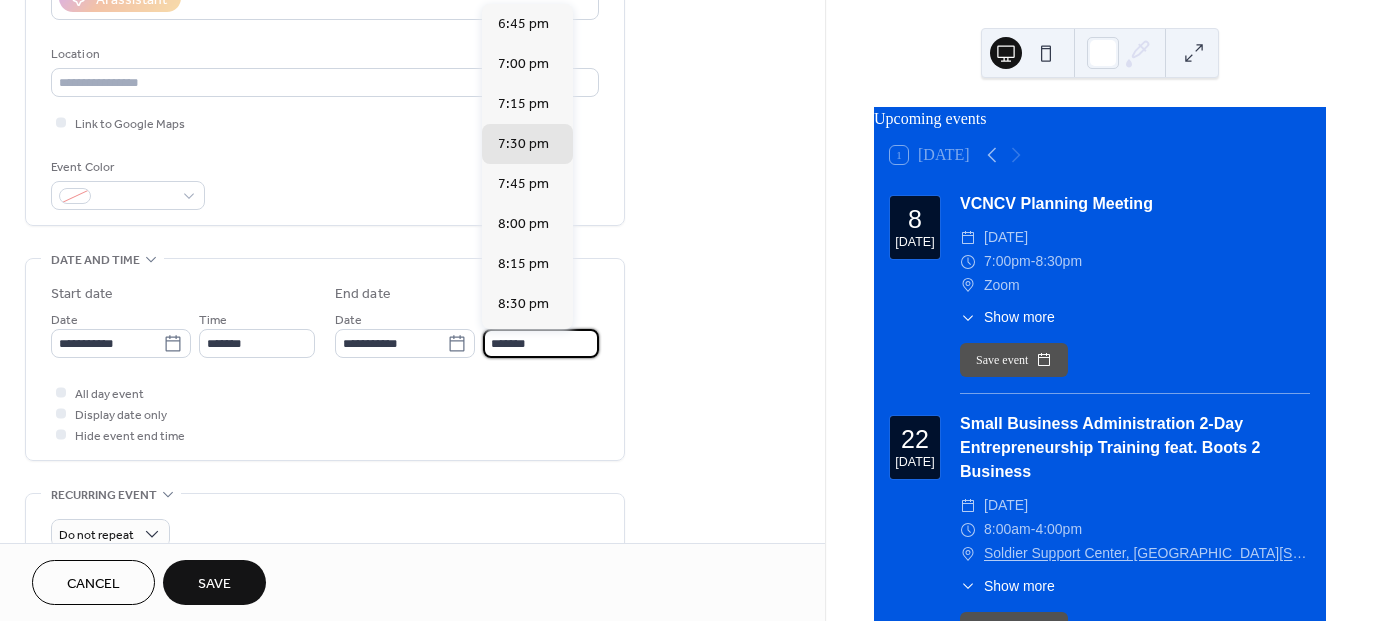 click on "*******" at bounding box center (541, 343) 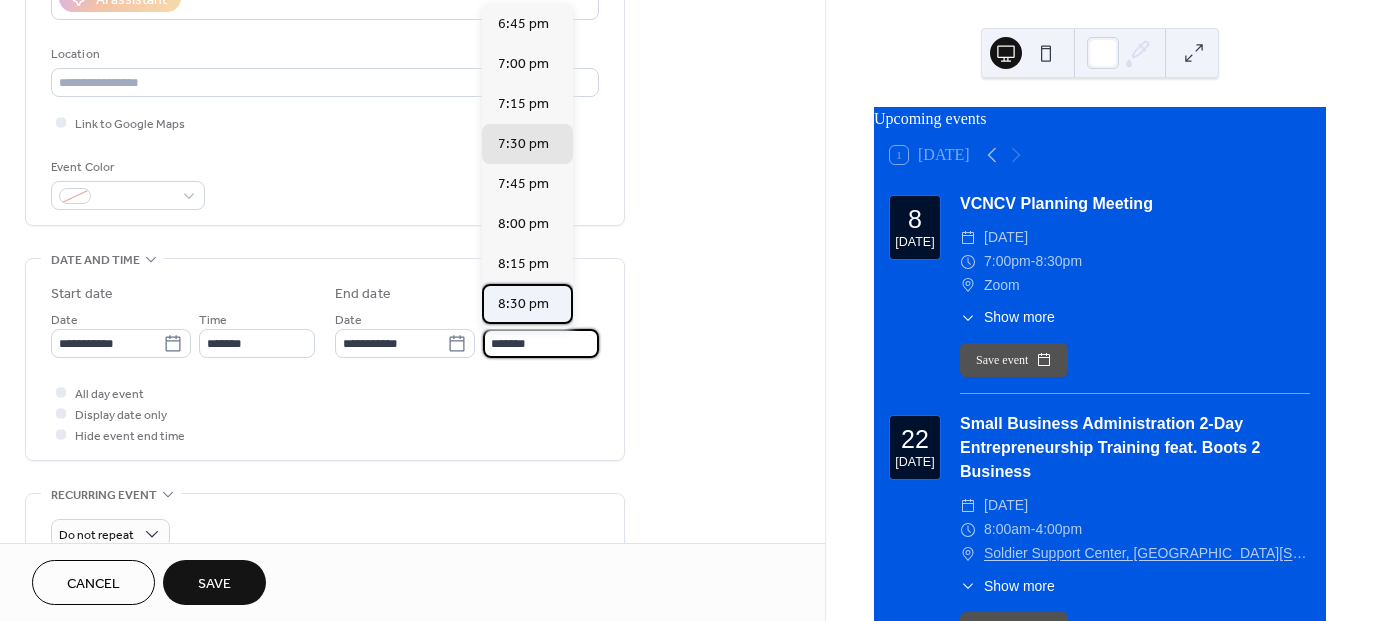 click on "8:30 pm" at bounding box center (523, 304) 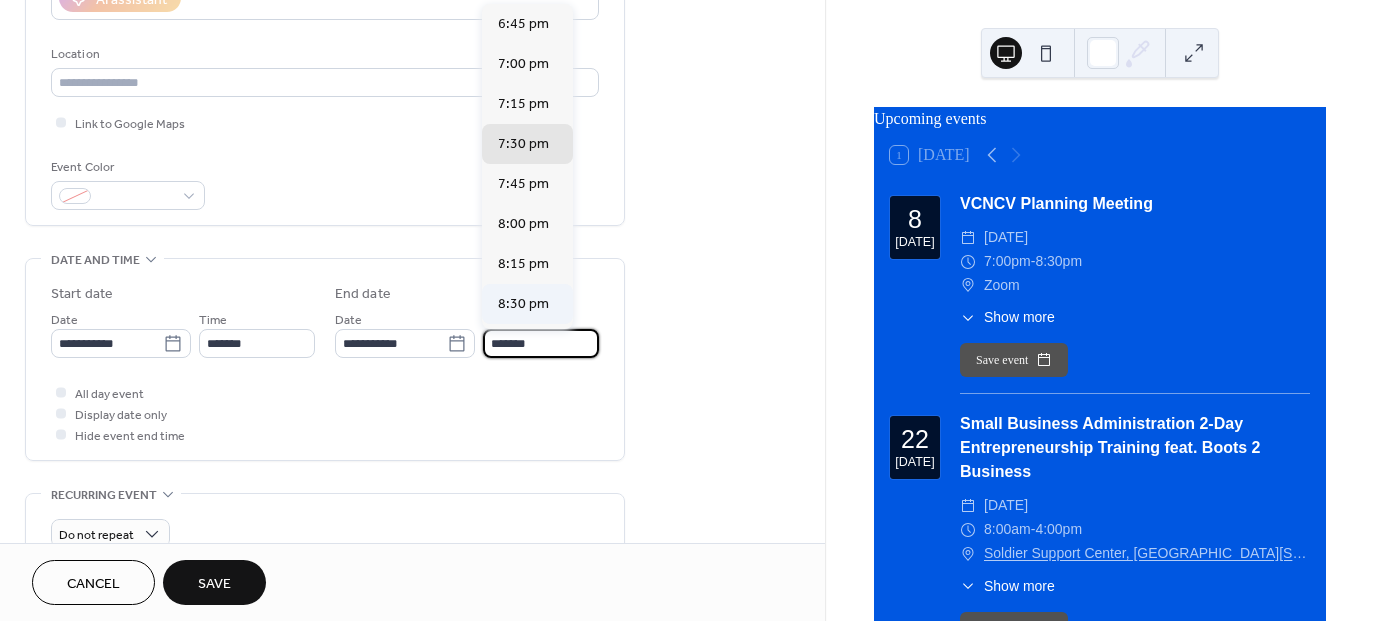 type on "*******" 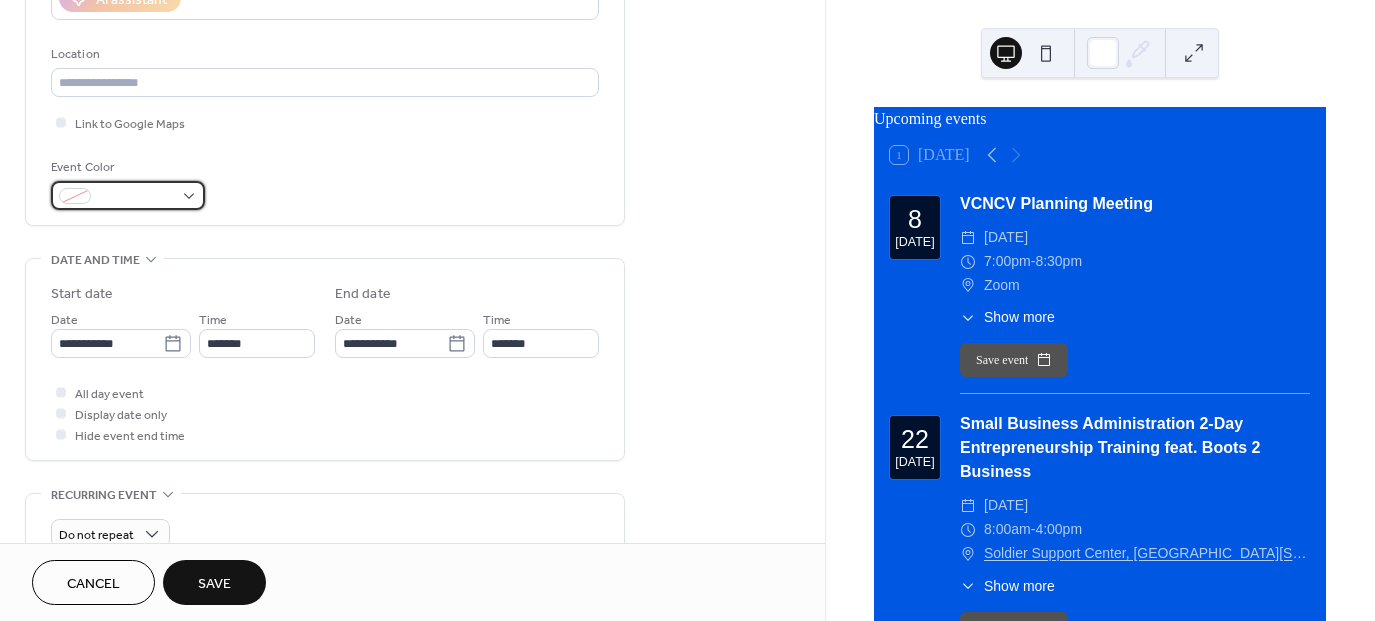 click at bounding box center (128, 195) 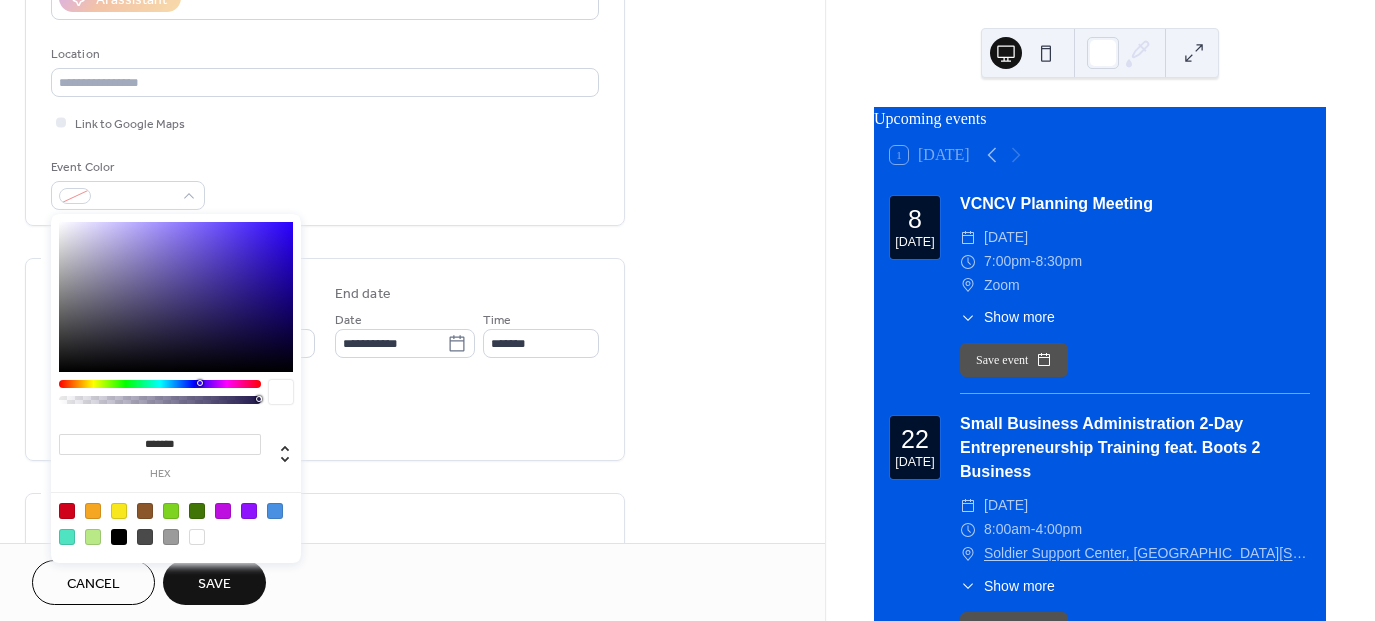 click at bounding box center (119, 537) 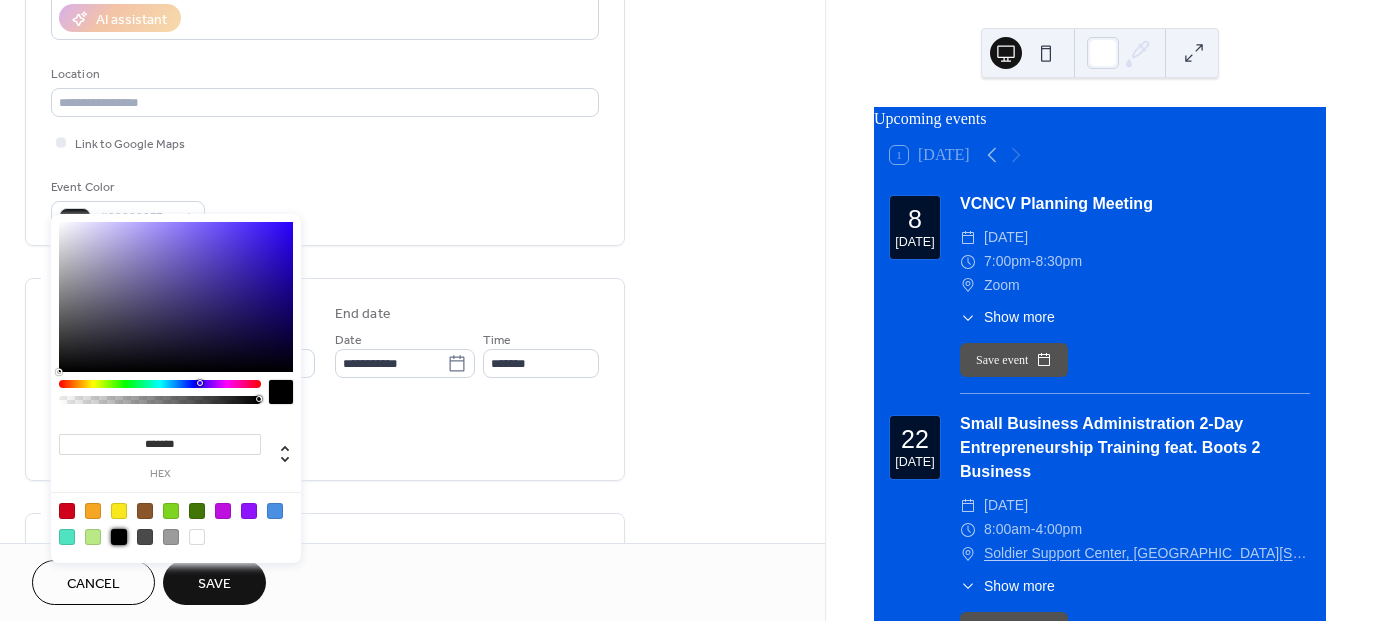 scroll, scrollTop: 353, scrollLeft: 0, axis: vertical 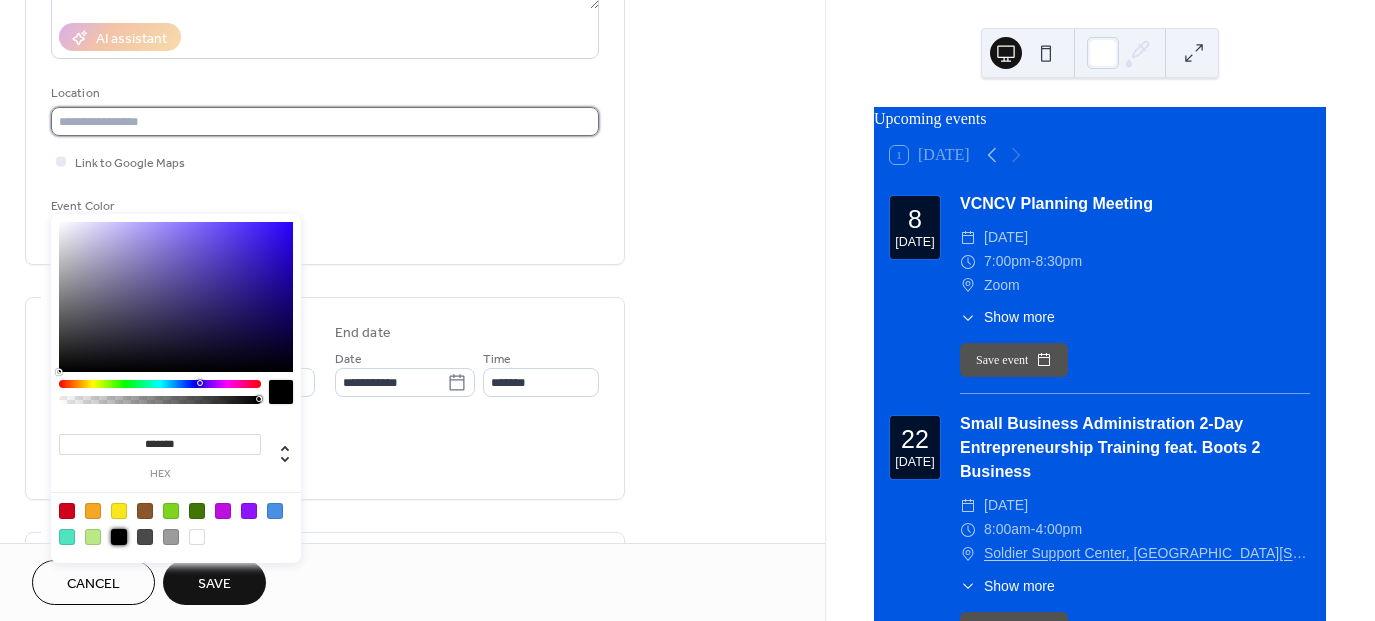 click at bounding box center (325, 121) 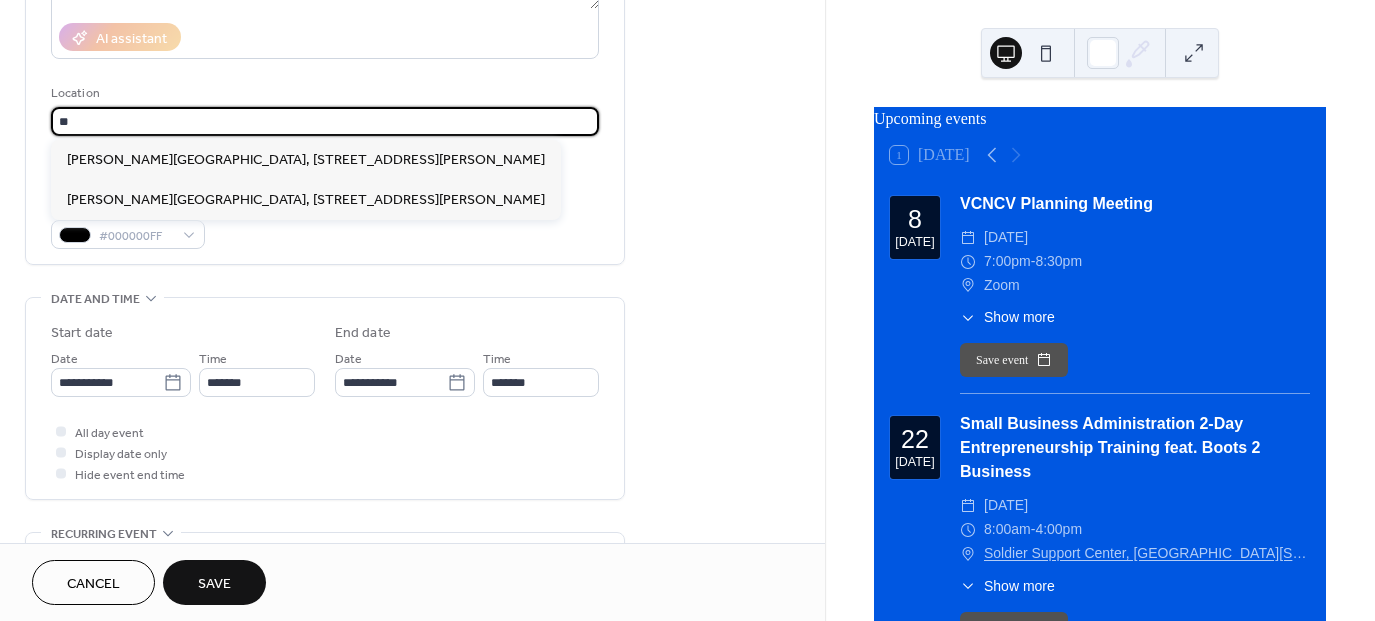 type on "*" 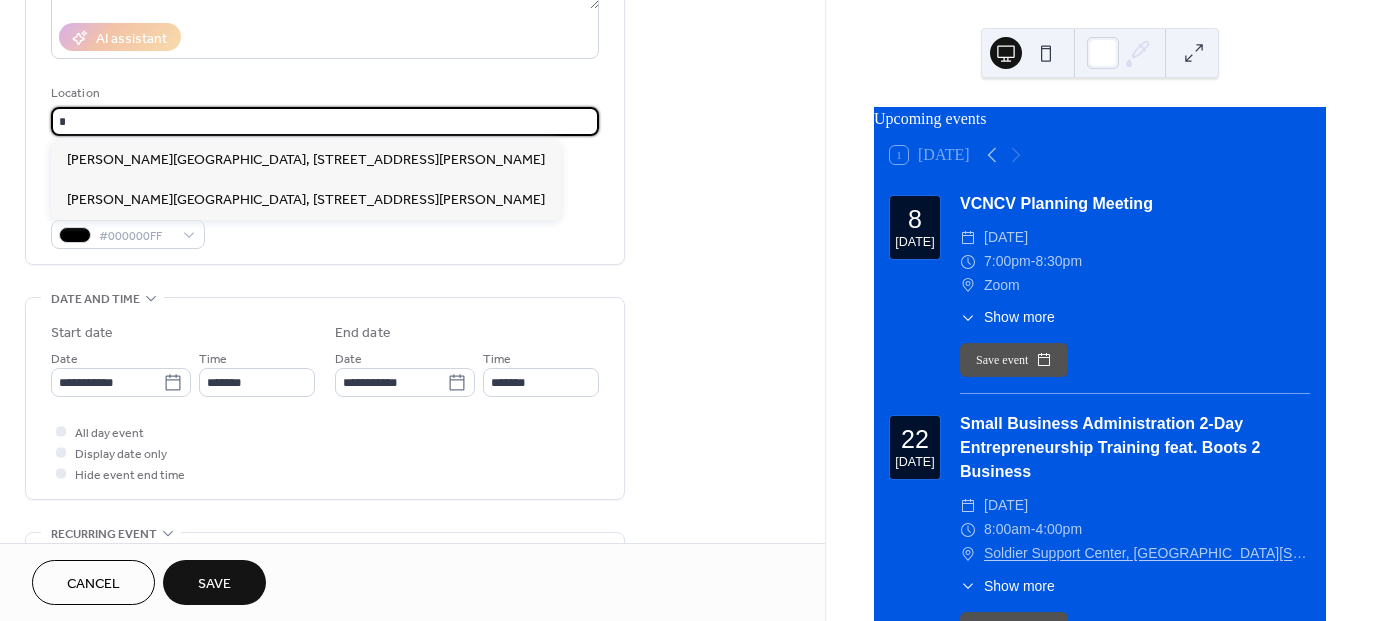 type 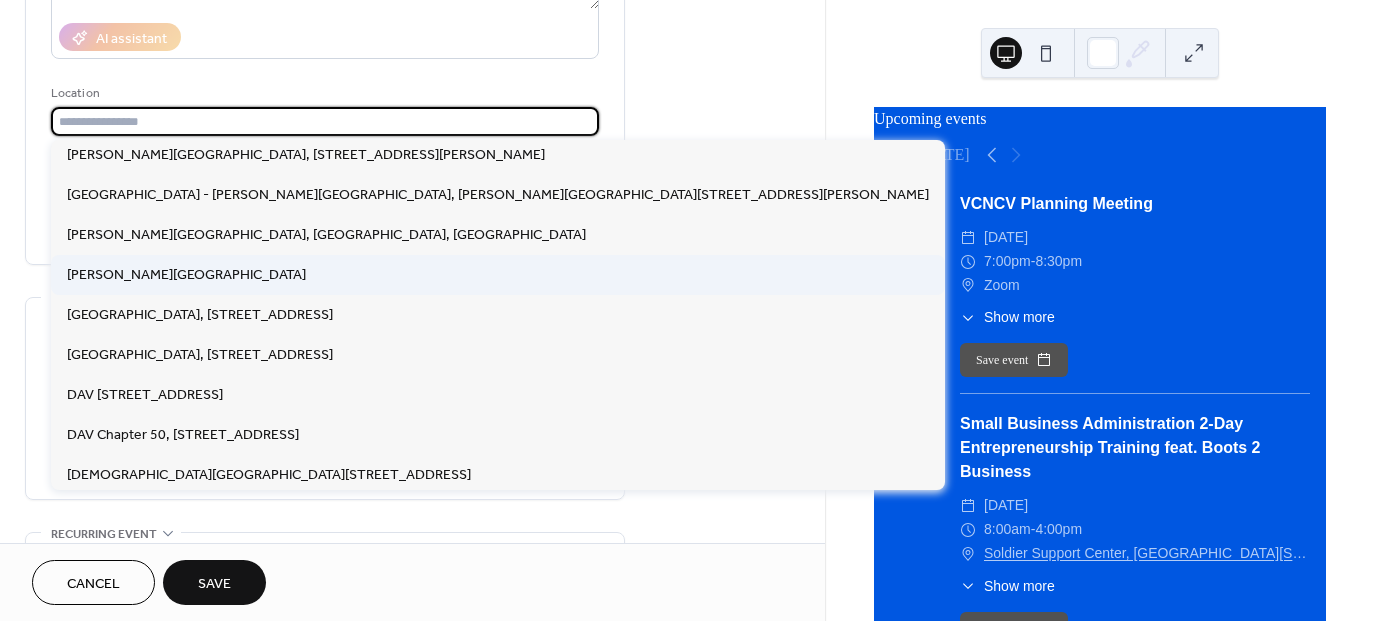 scroll, scrollTop: 0, scrollLeft: 0, axis: both 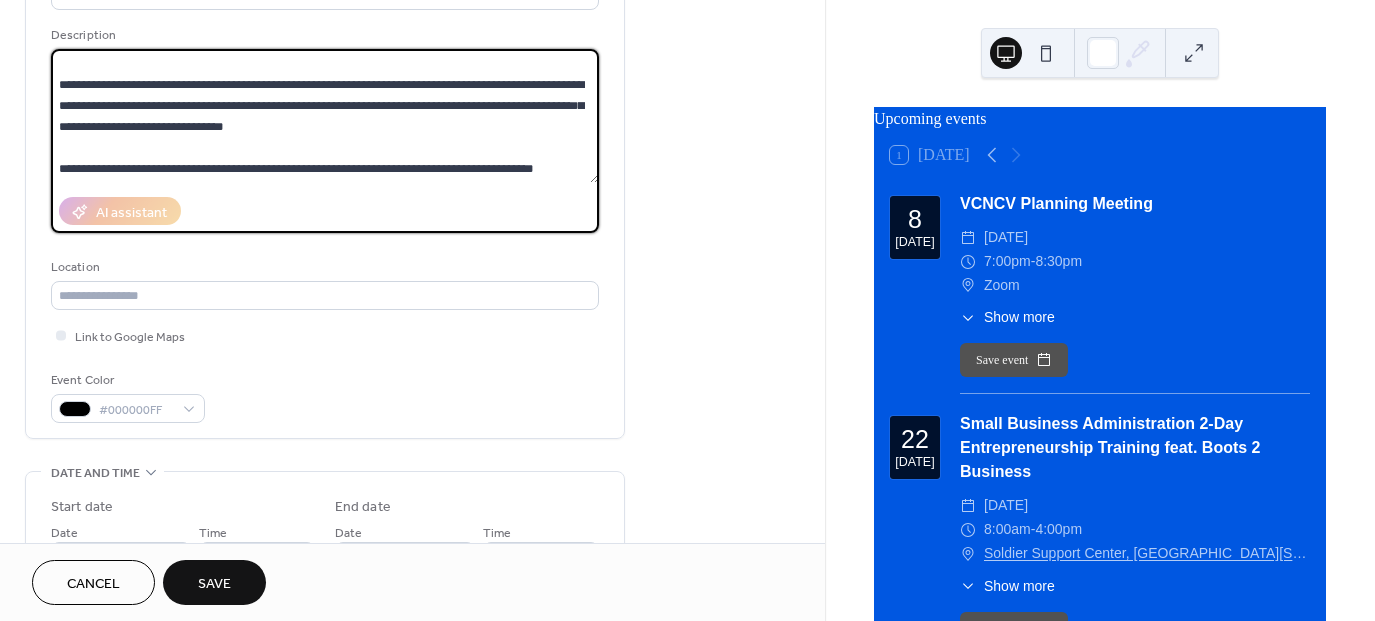 click at bounding box center [325, 116] 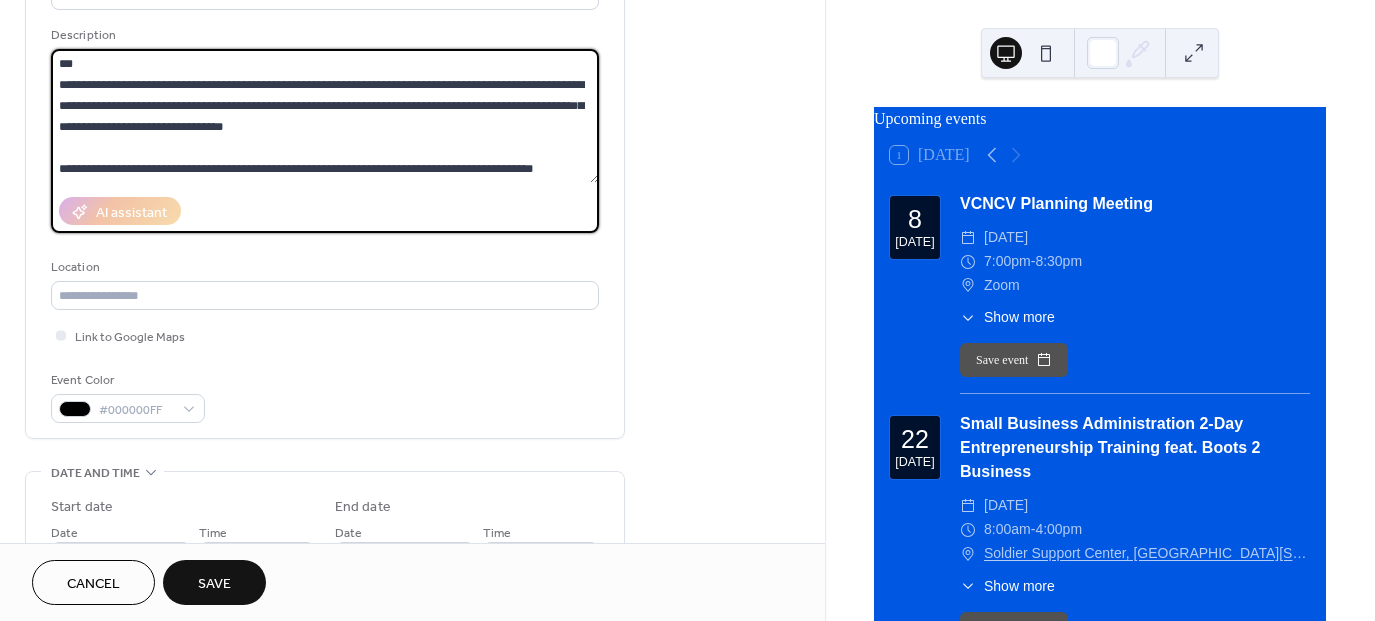 scroll, scrollTop: 336, scrollLeft: 0, axis: vertical 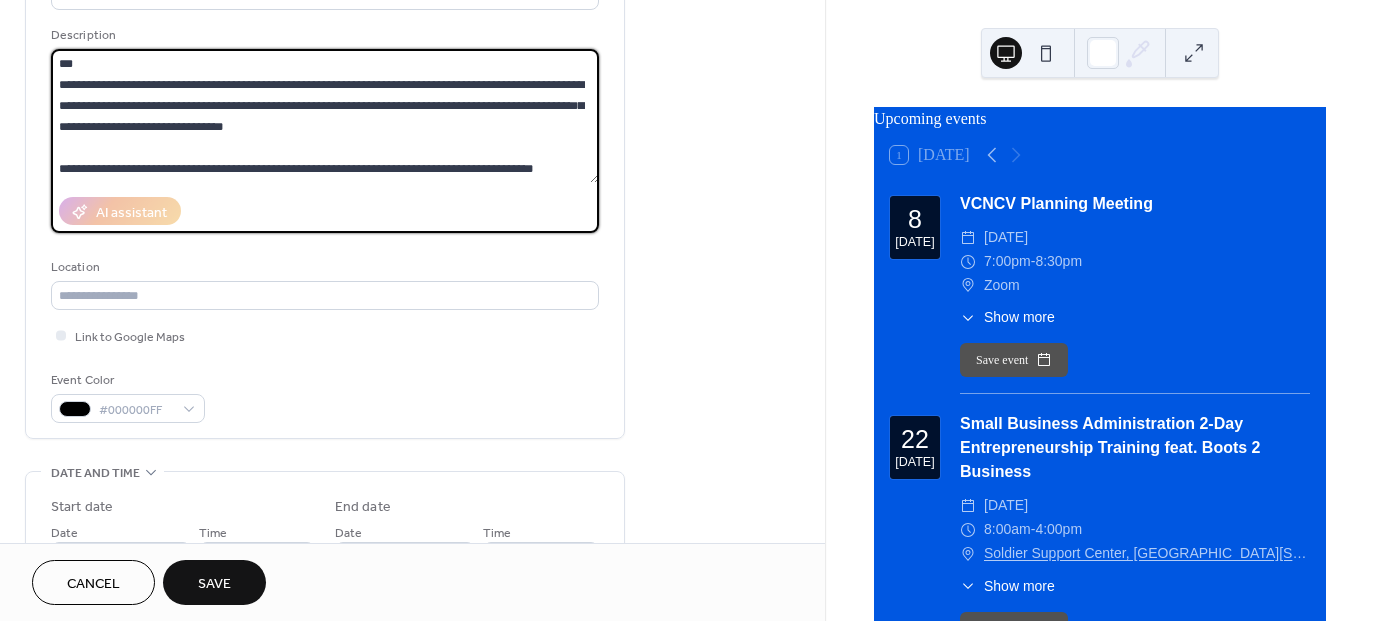 click at bounding box center (325, 116) 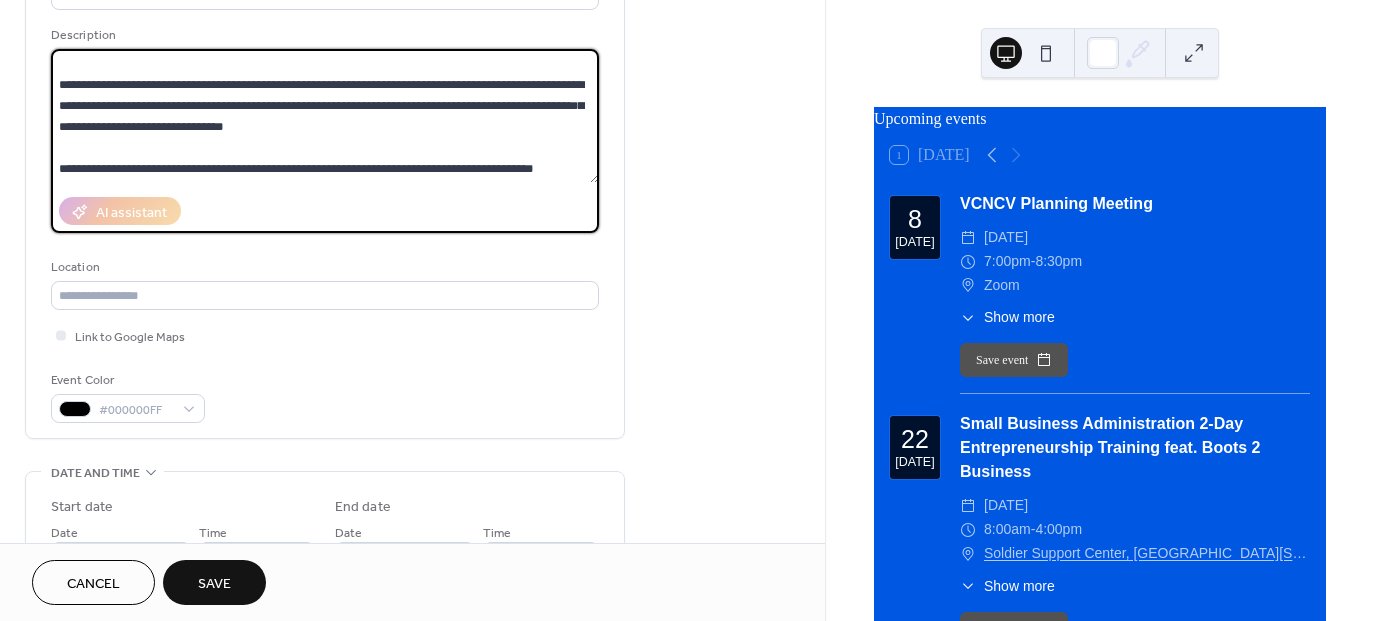 scroll, scrollTop: 0, scrollLeft: 0, axis: both 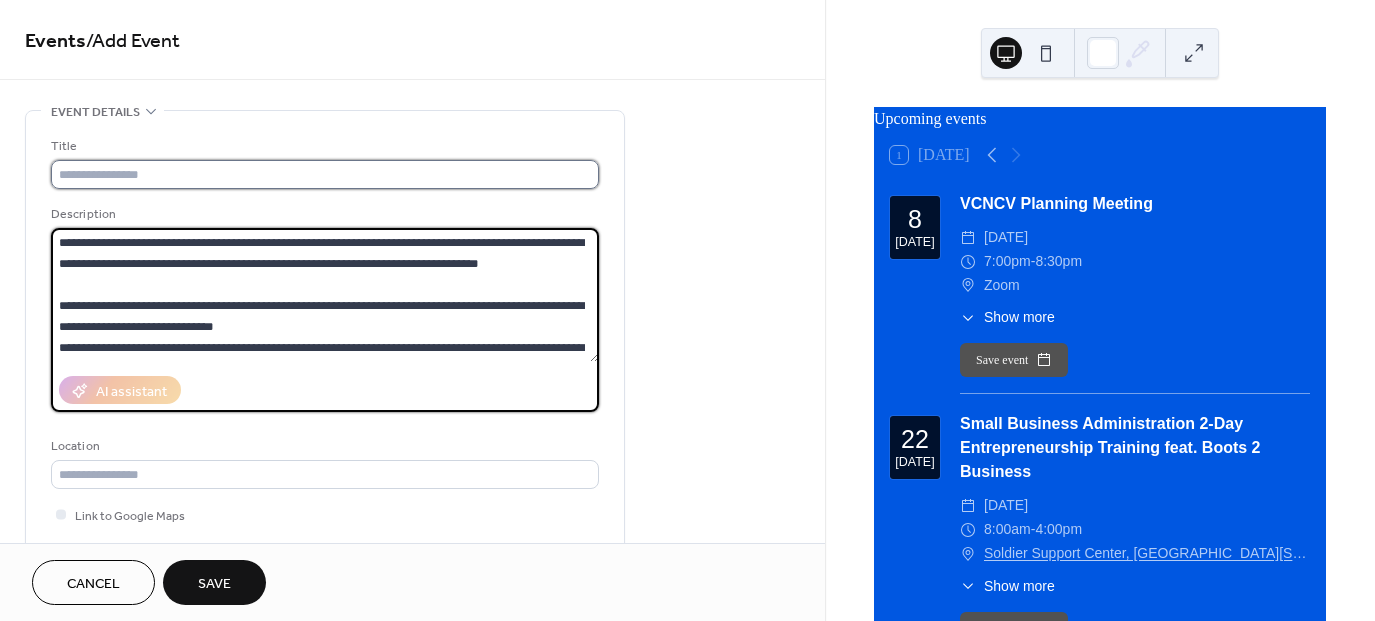 click at bounding box center (325, 174) 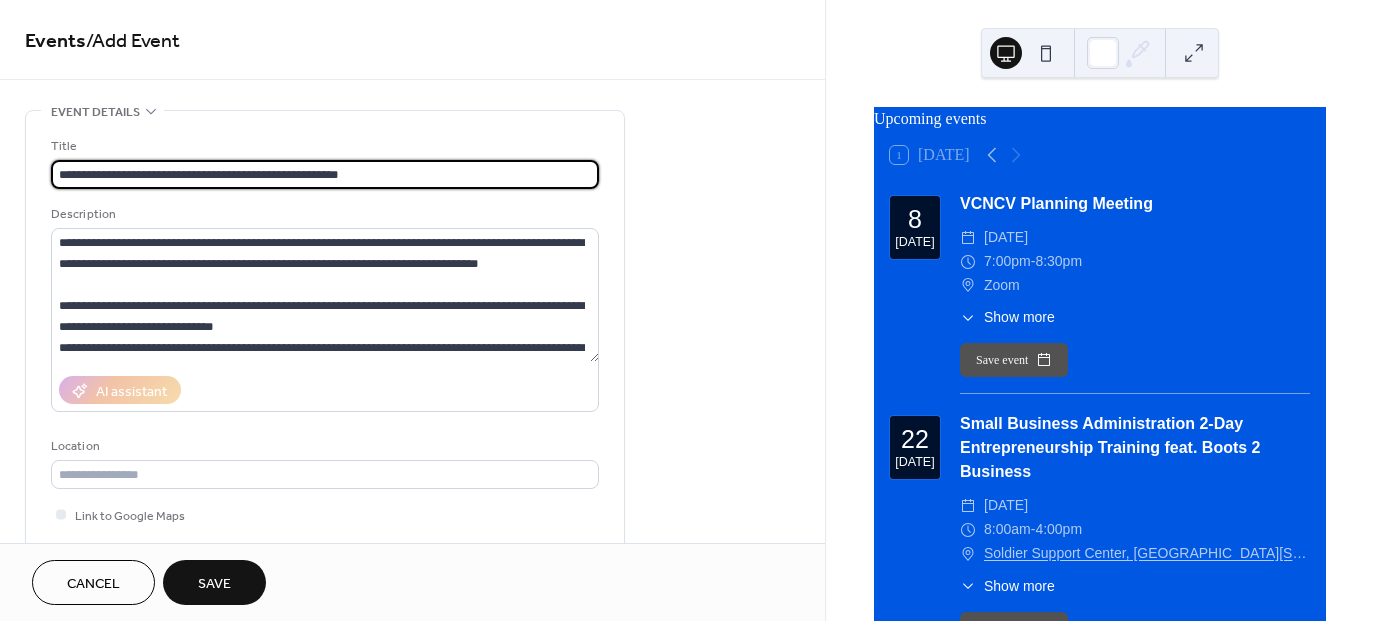 type on "**********" 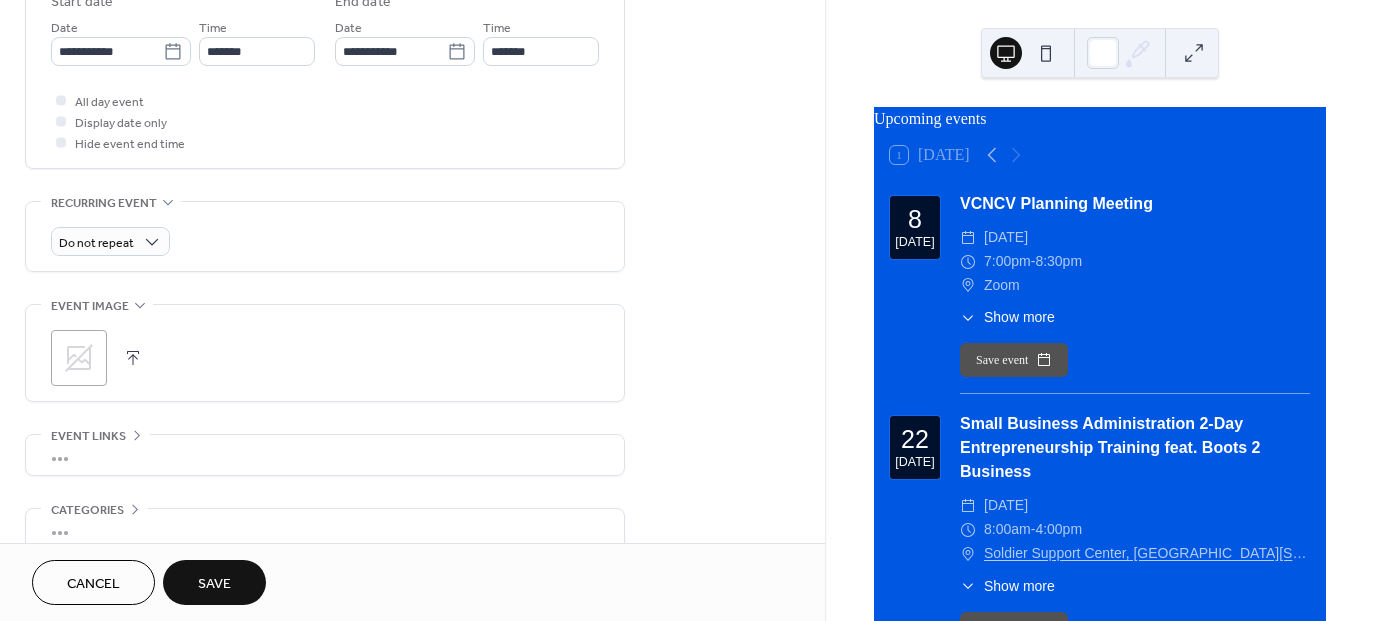 scroll, scrollTop: 686, scrollLeft: 0, axis: vertical 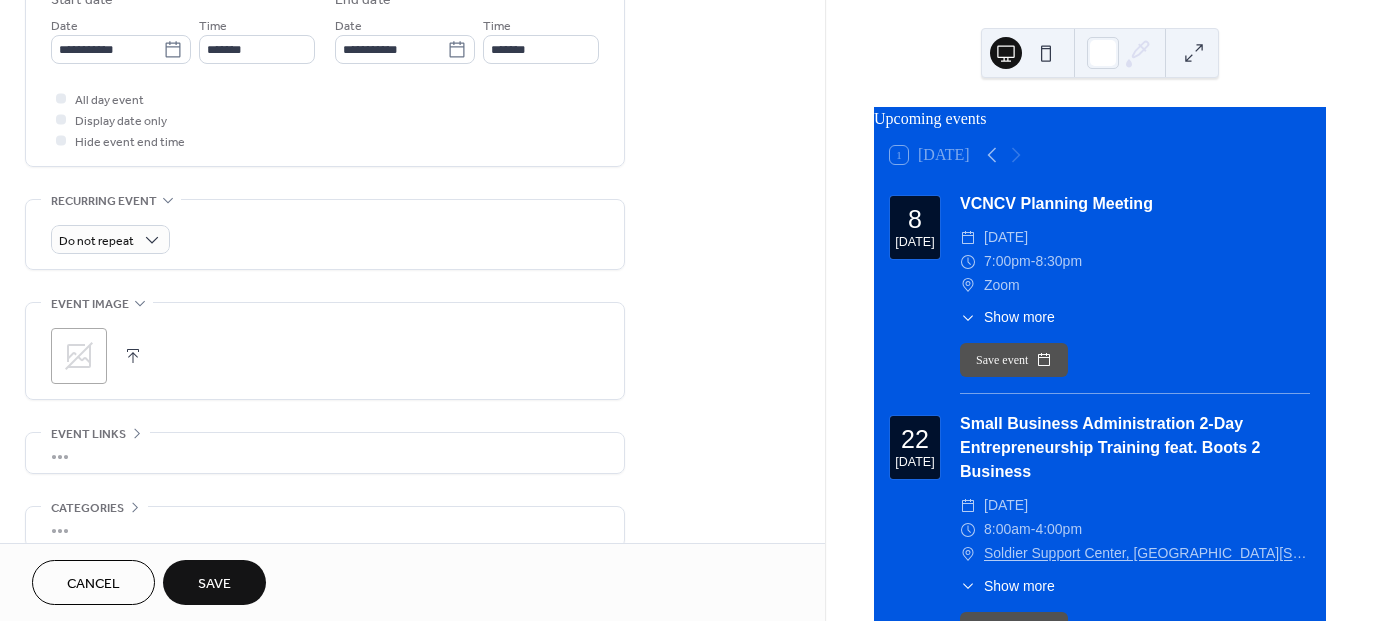 click on "•••" at bounding box center [325, 453] 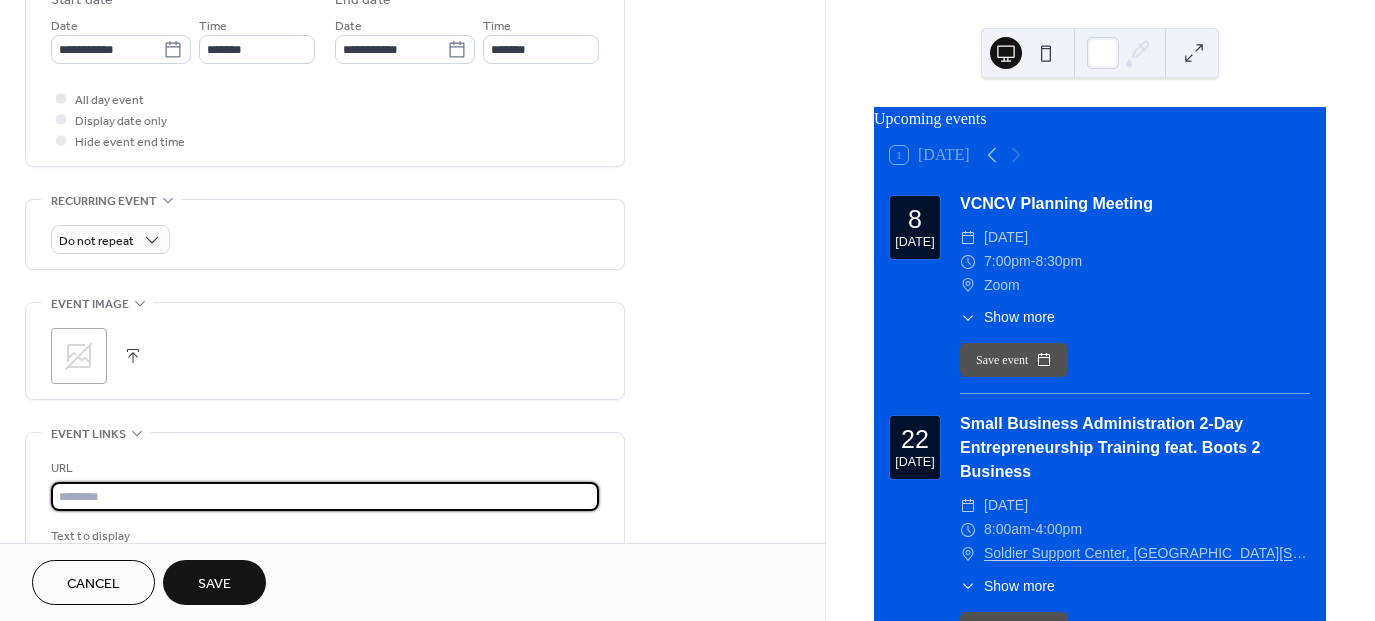 click at bounding box center [325, 496] 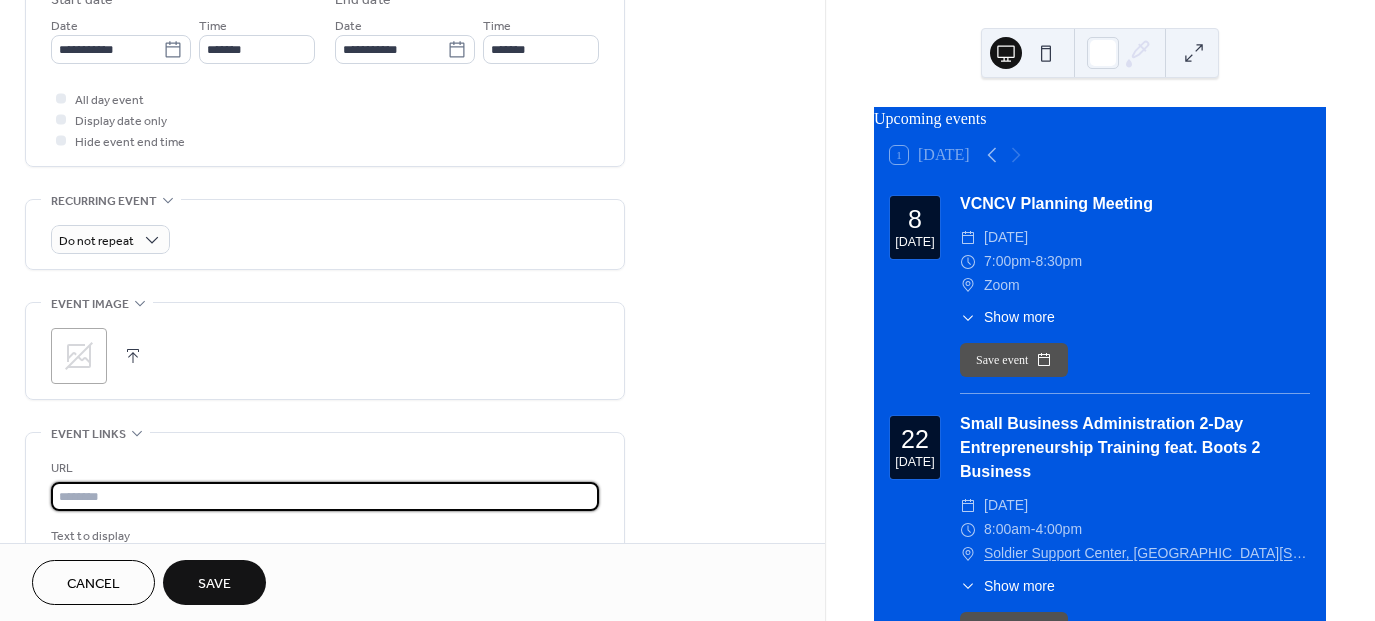 paste on "**********" 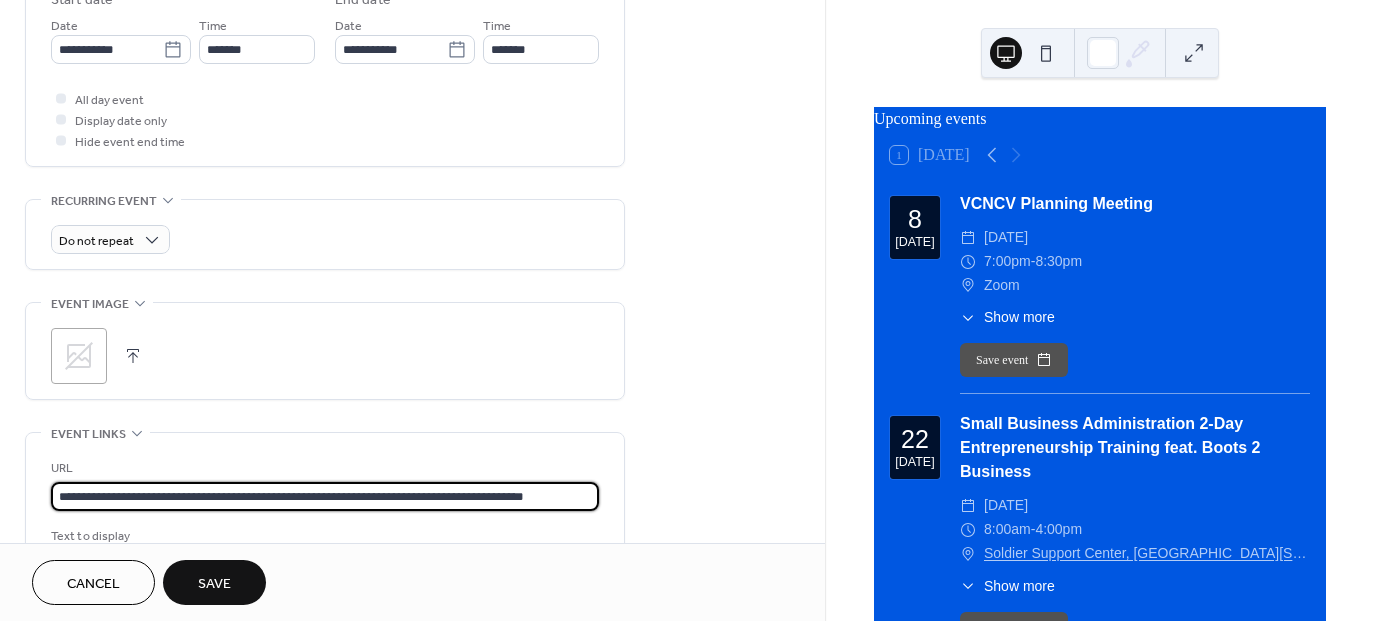scroll, scrollTop: 0, scrollLeft: 0, axis: both 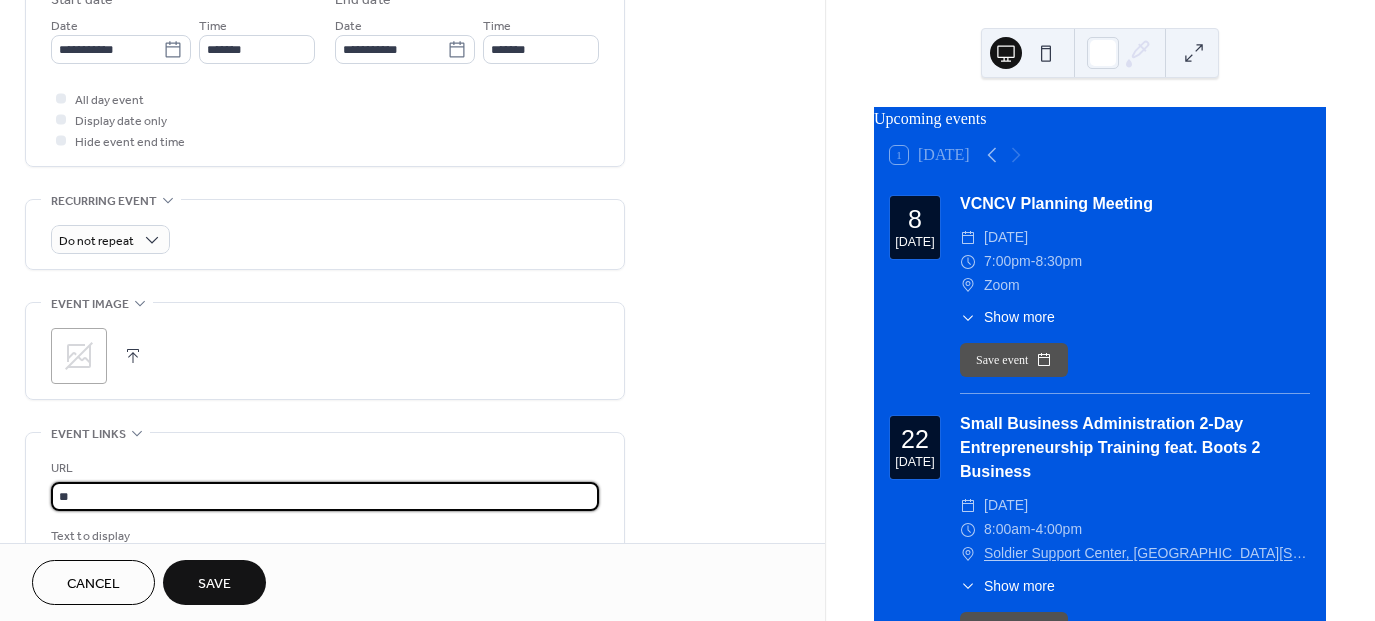type on "*" 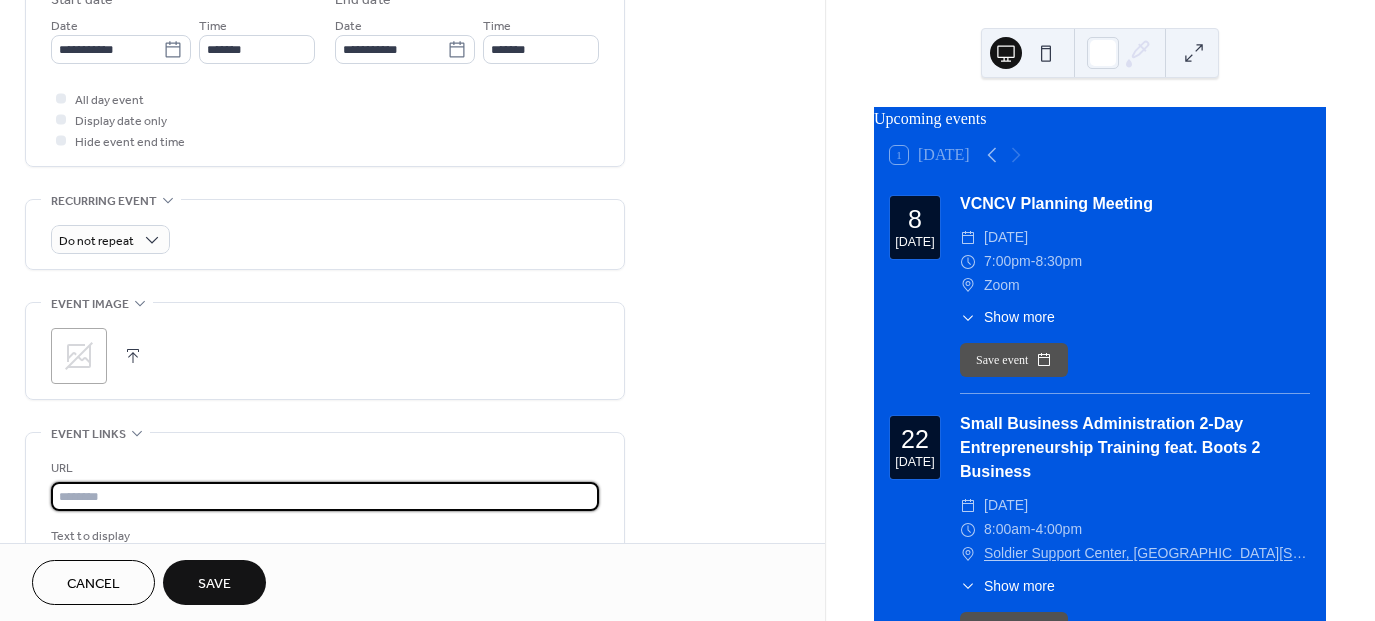 paste on "**********" 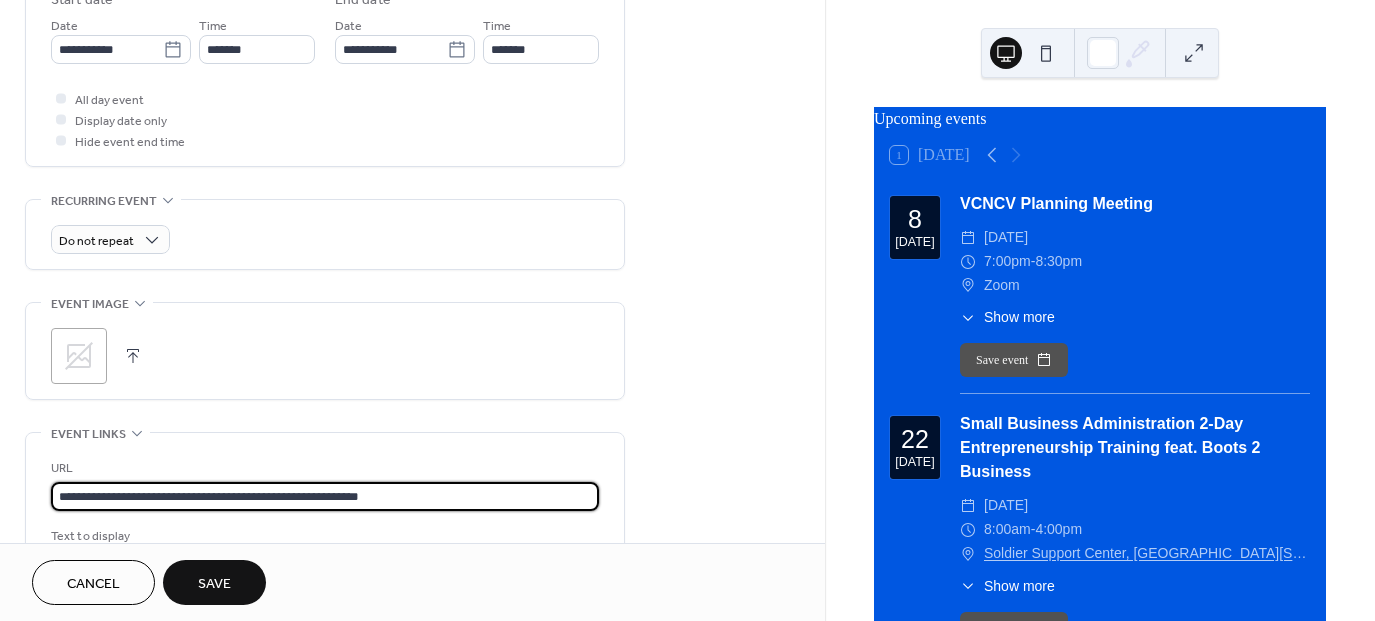 type on "**********" 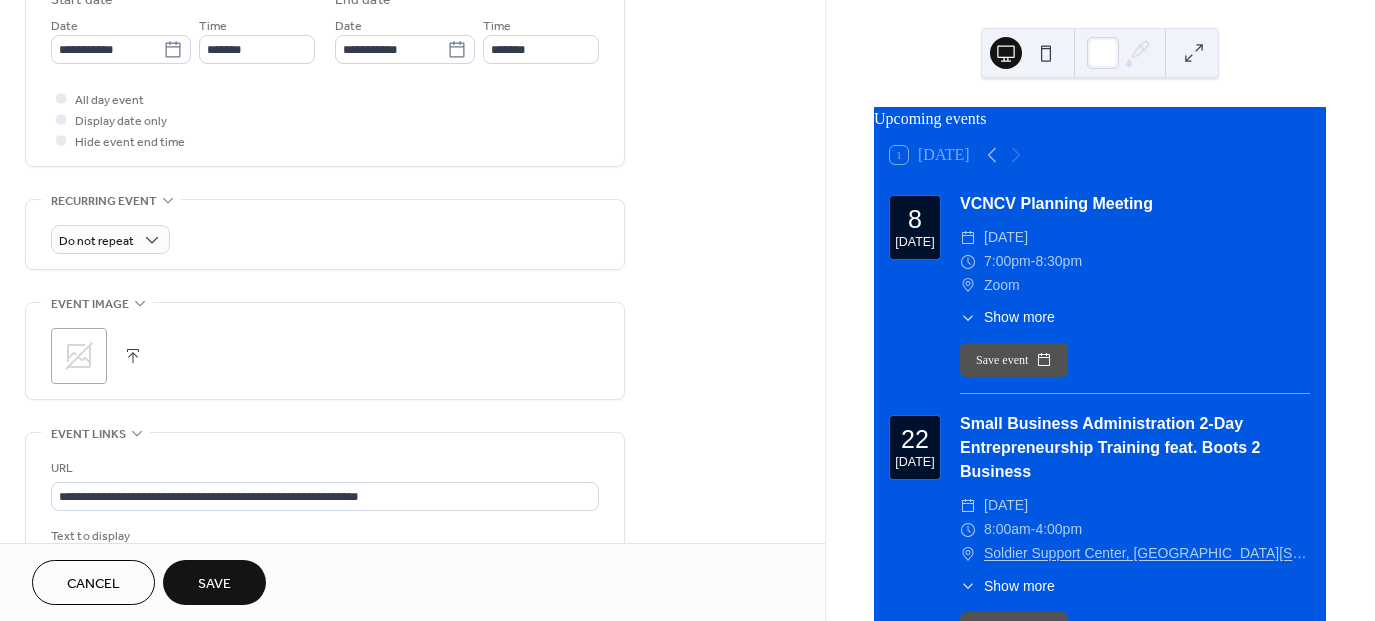 click at bounding box center [133, 356] 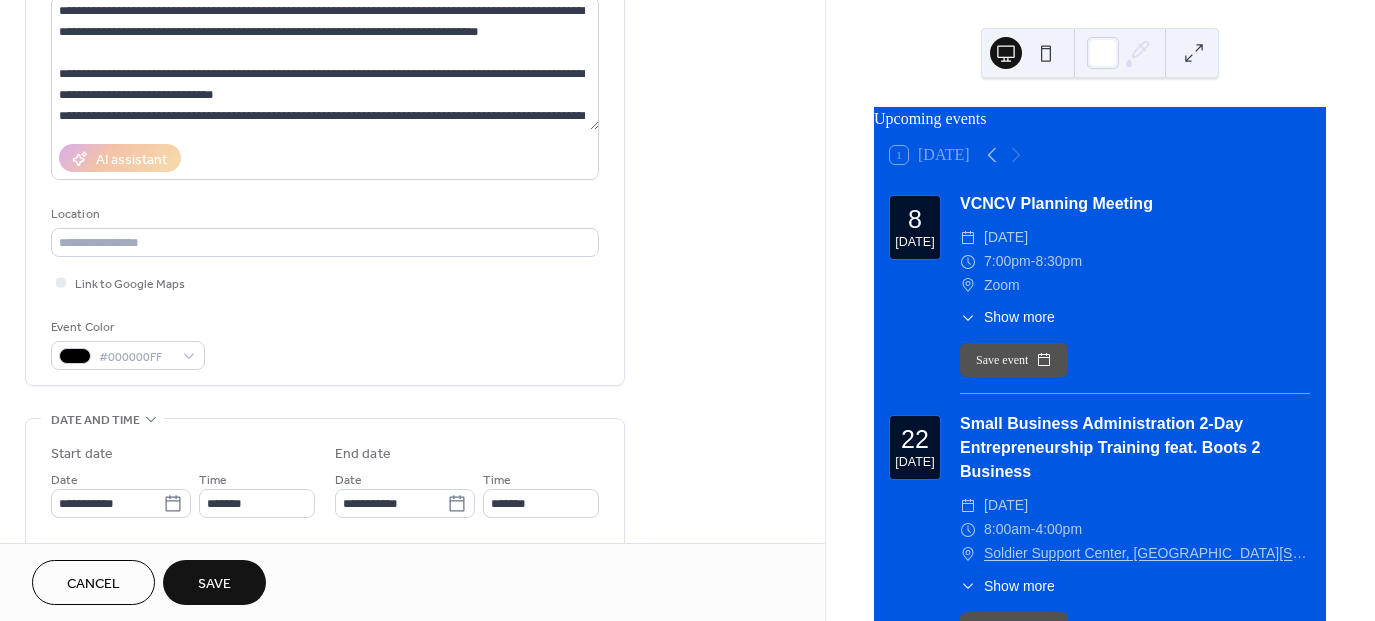 scroll, scrollTop: 401, scrollLeft: 0, axis: vertical 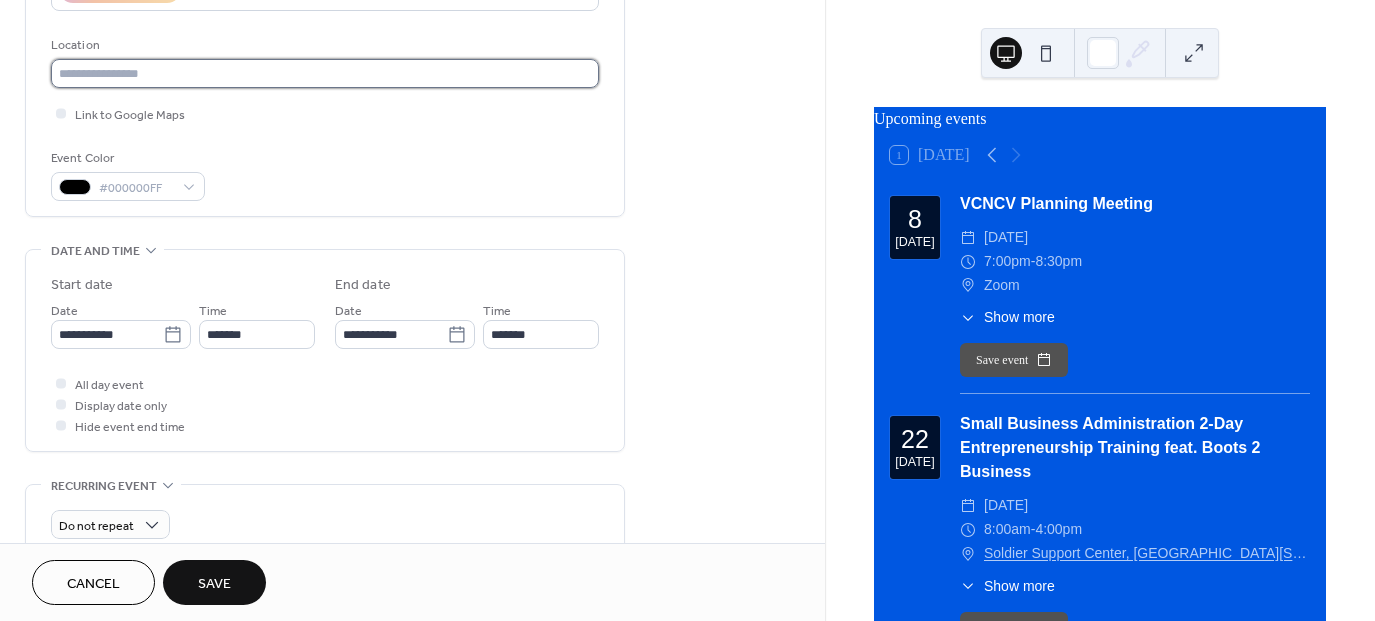 click at bounding box center [325, 73] 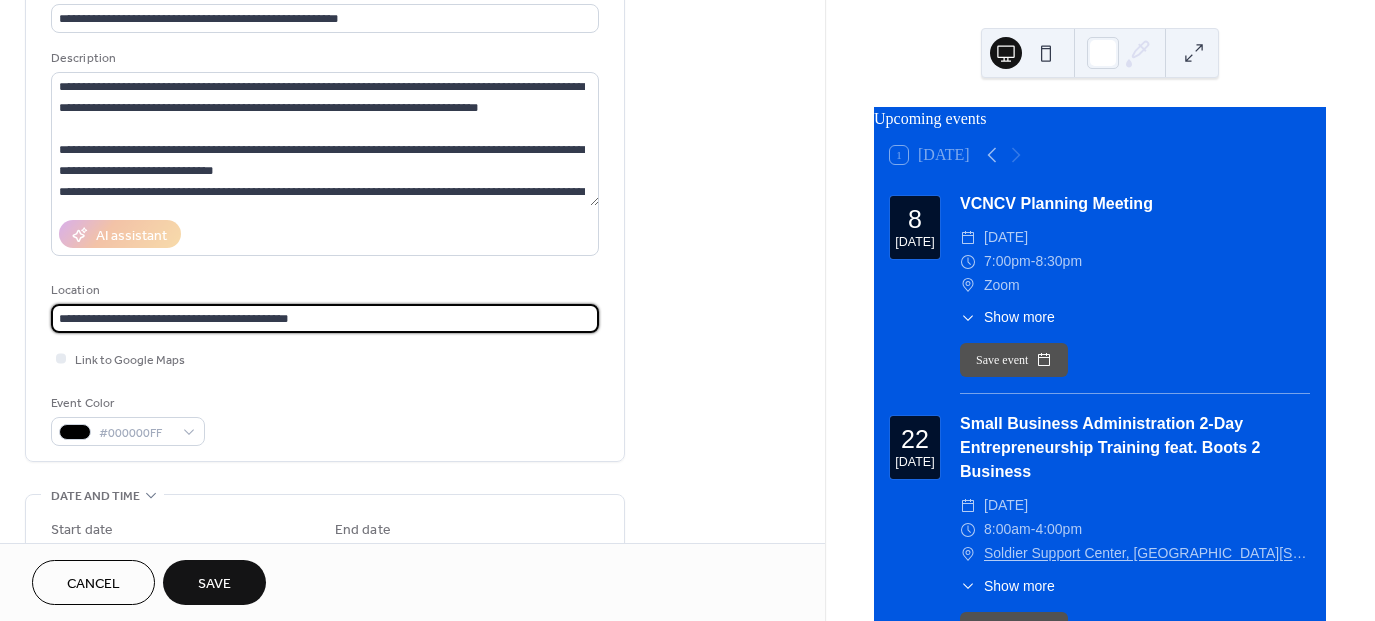 scroll, scrollTop: 0, scrollLeft: 0, axis: both 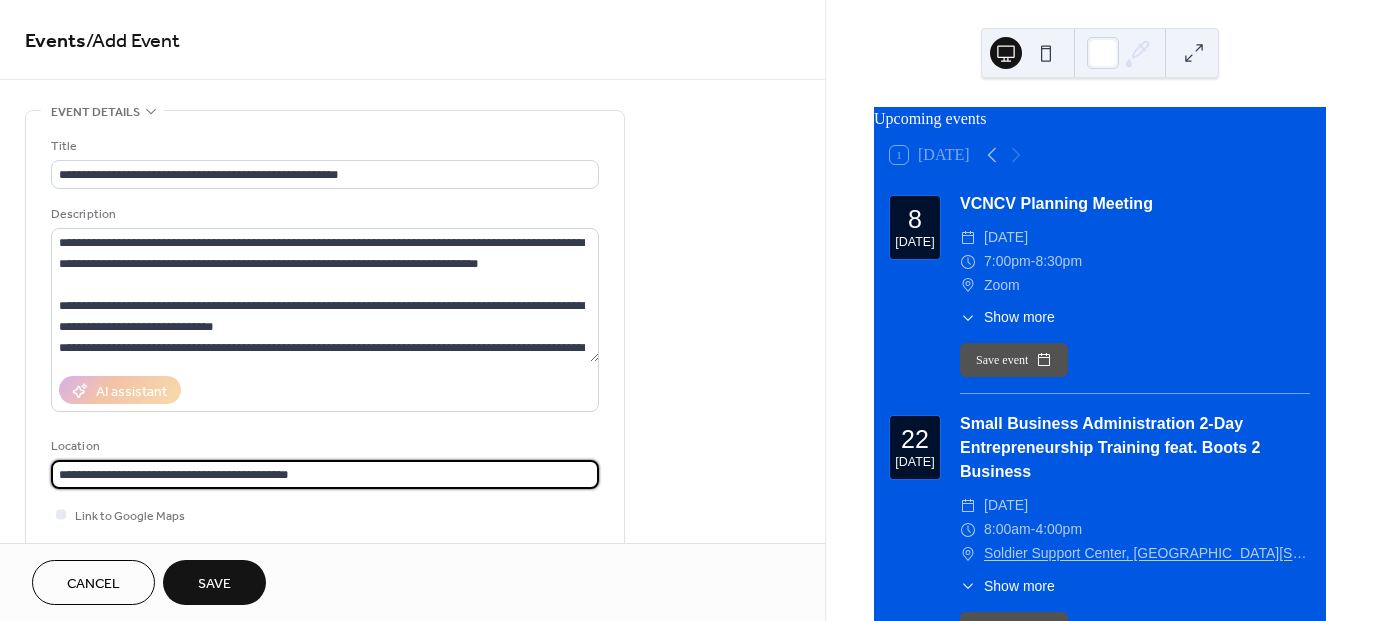 type on "**********" 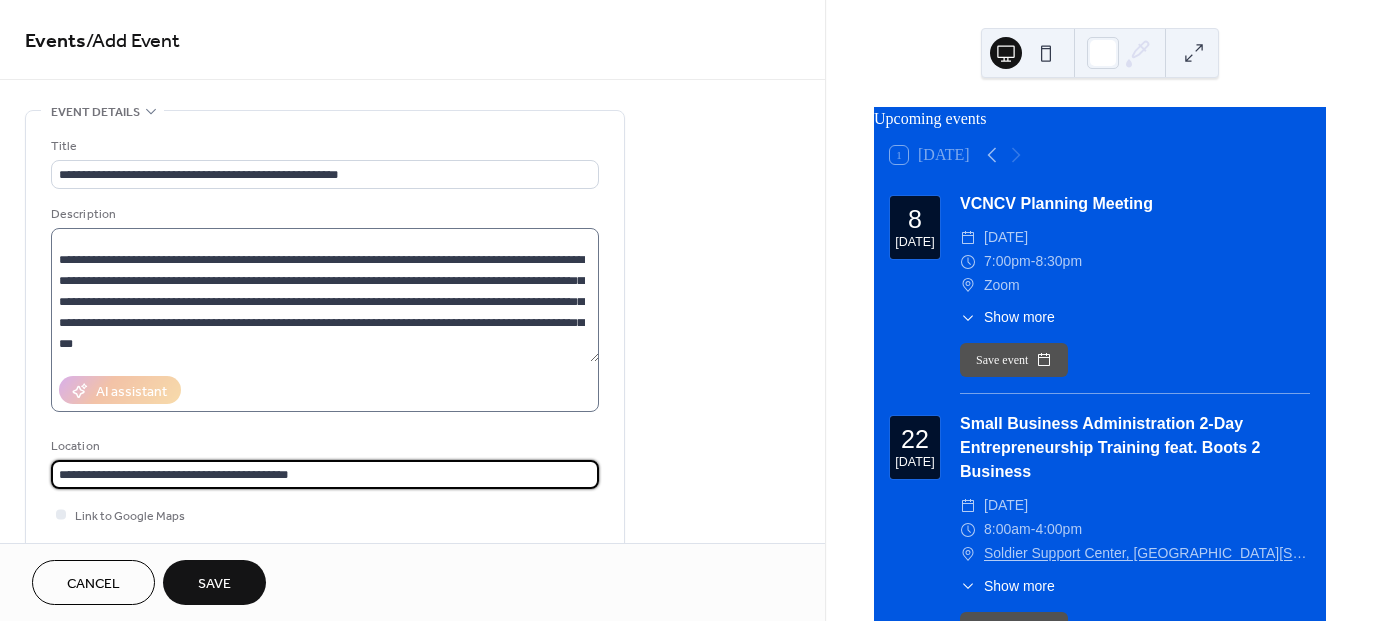 scroll, scrollTop: 357, scrollLeft: 0, axis: vertical 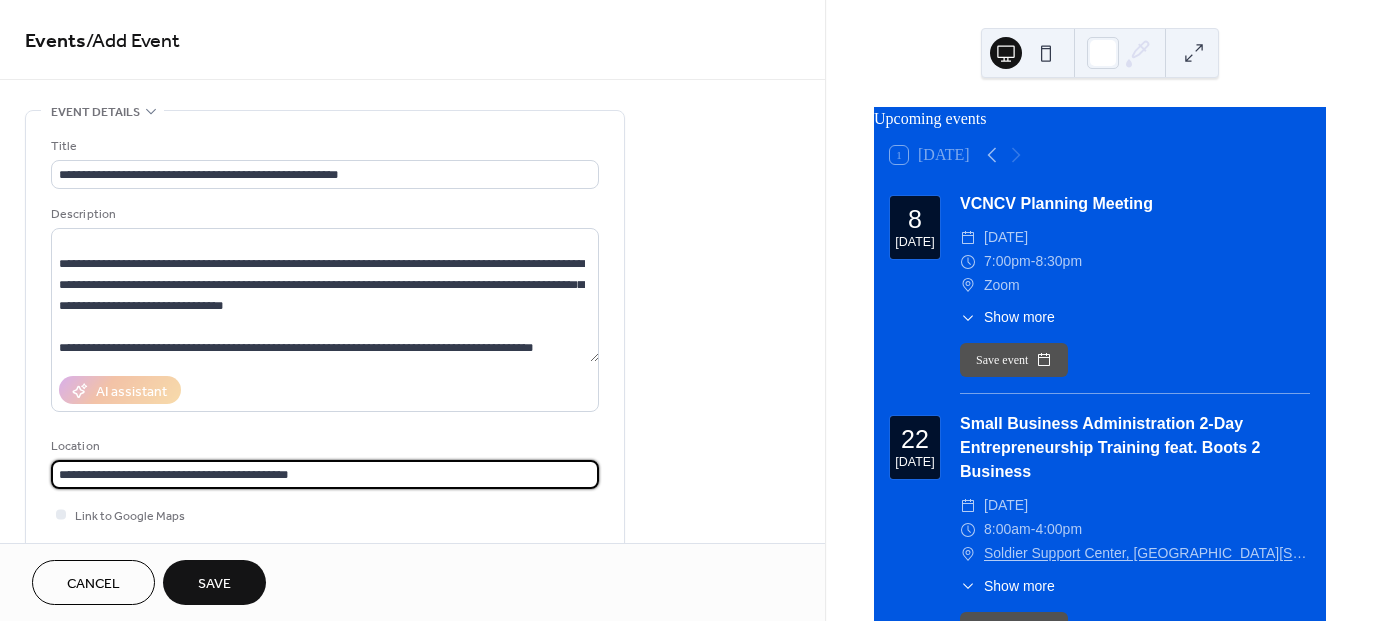 type 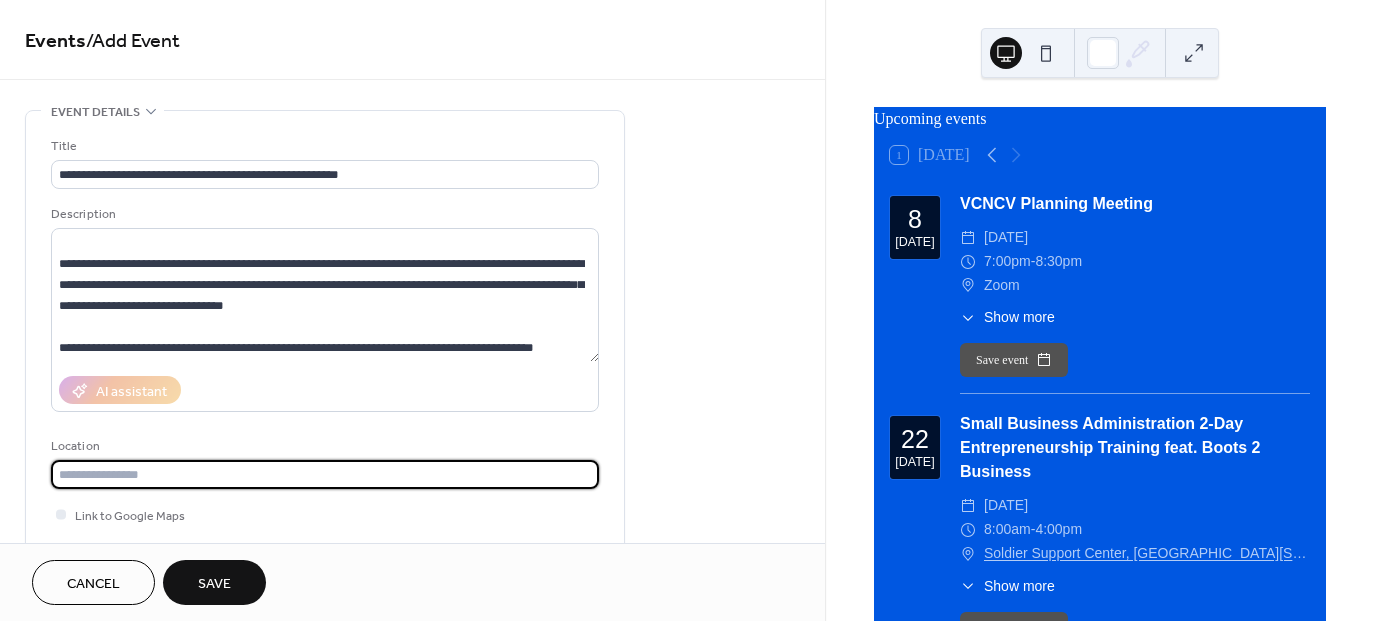 click on "Save" at bounding box center (214, 582) 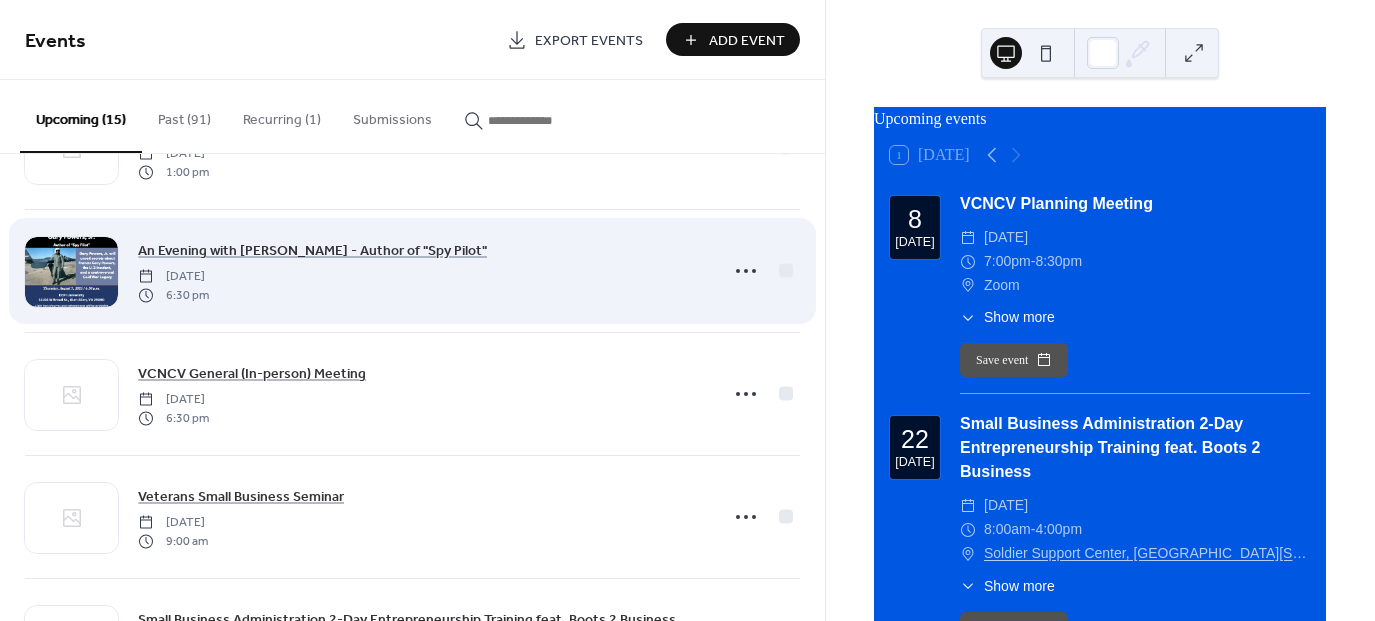 scroll, scrollTop: 573, scrollLeft: 0, axis: vertical 